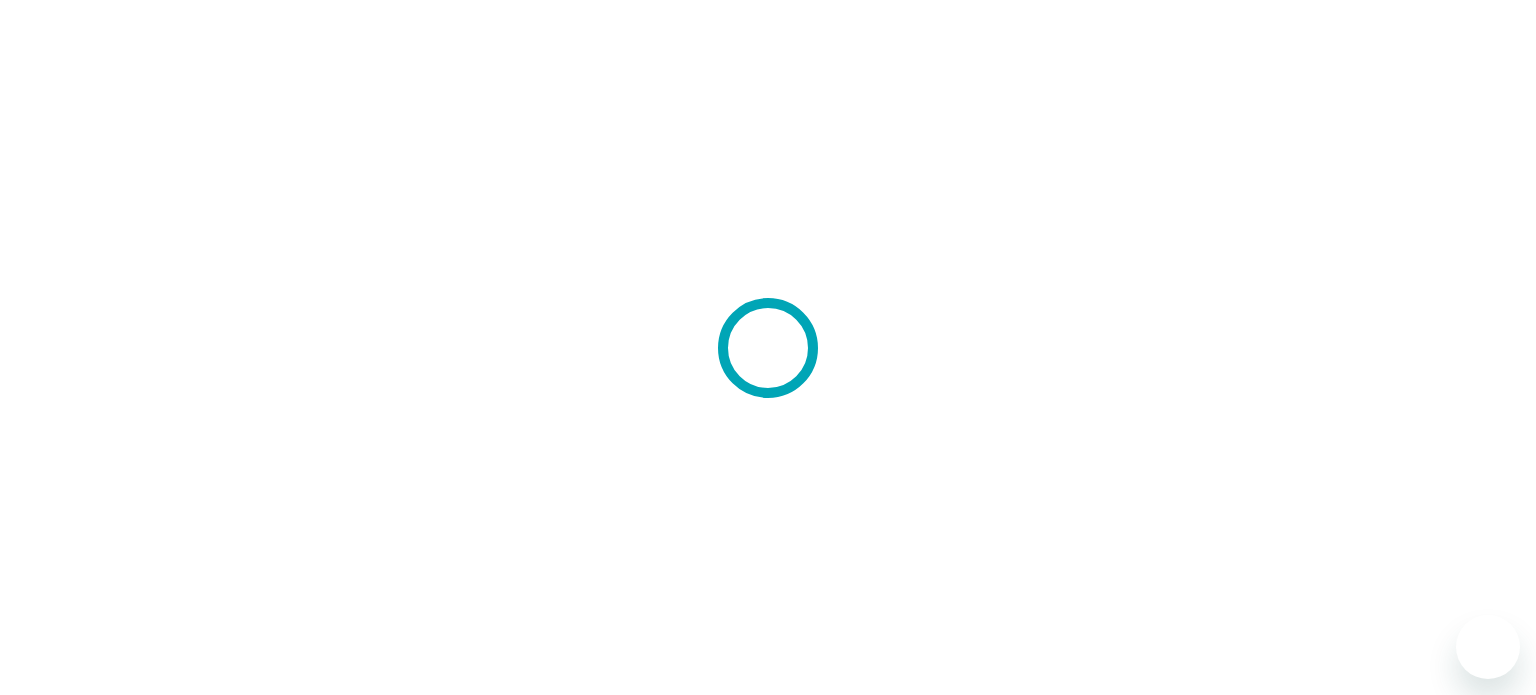 scroll, scrollTop: 0, scrollLeft: 0, axis: both 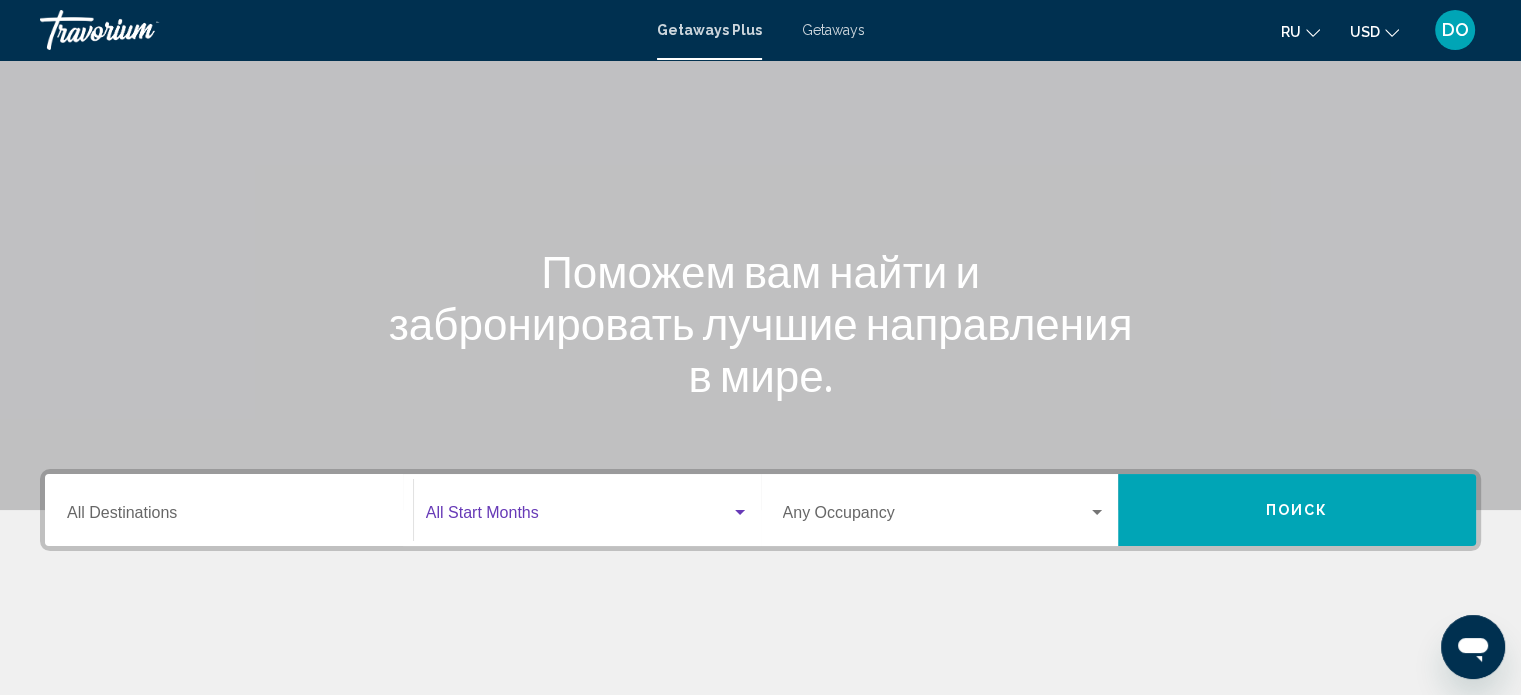 click at bounding box center (740, 512) 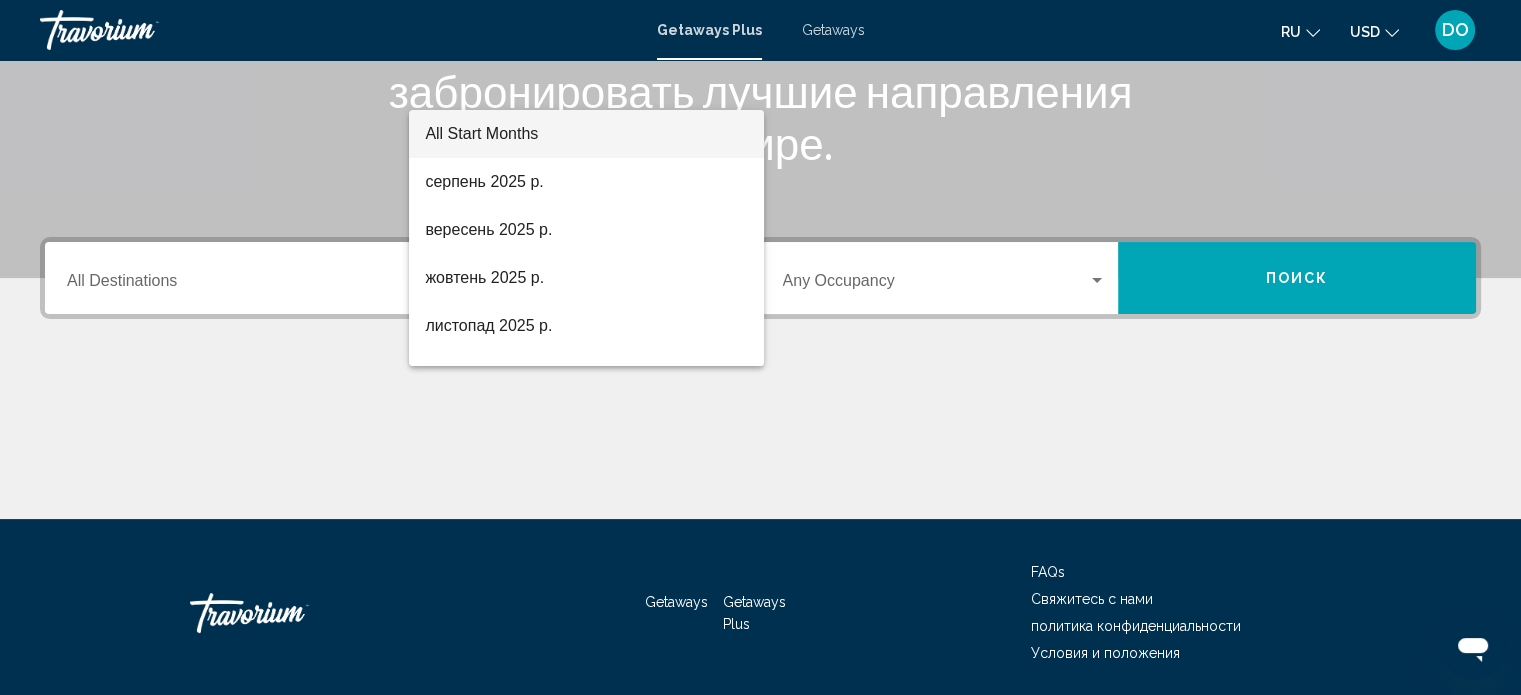 scroll, scrollTop: 390, scrollLeft: 0, axis: vertical 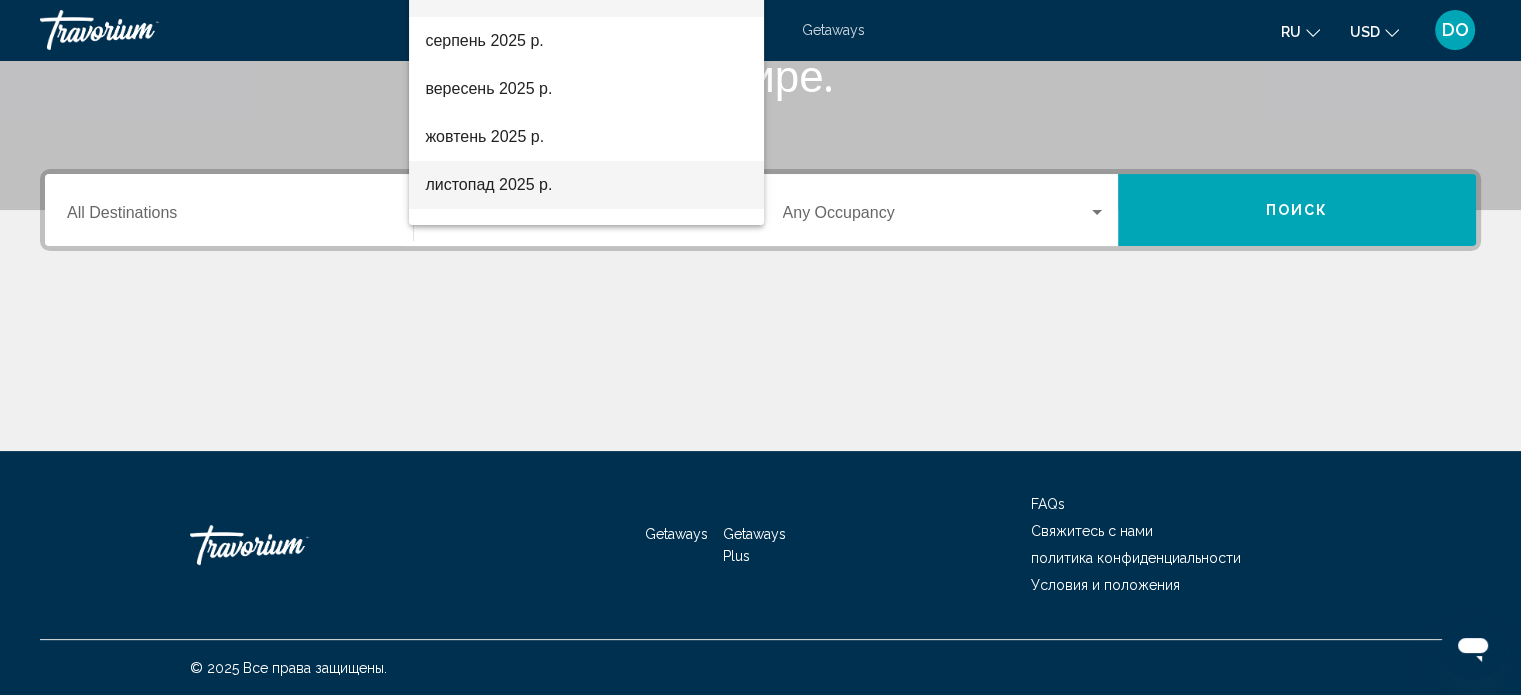 click on "листопад 2025 р." at bounding box center (586, 185) 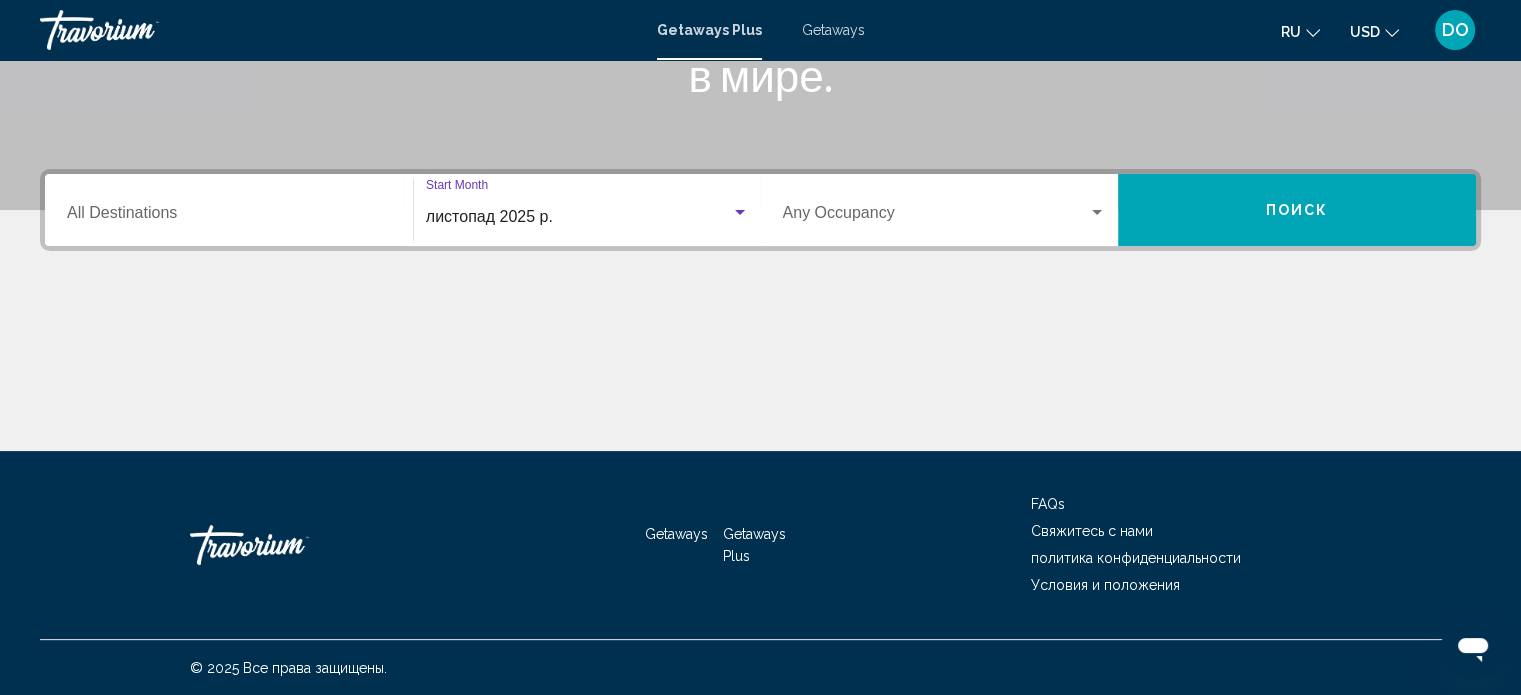 click at bounding box center [1097, 212] 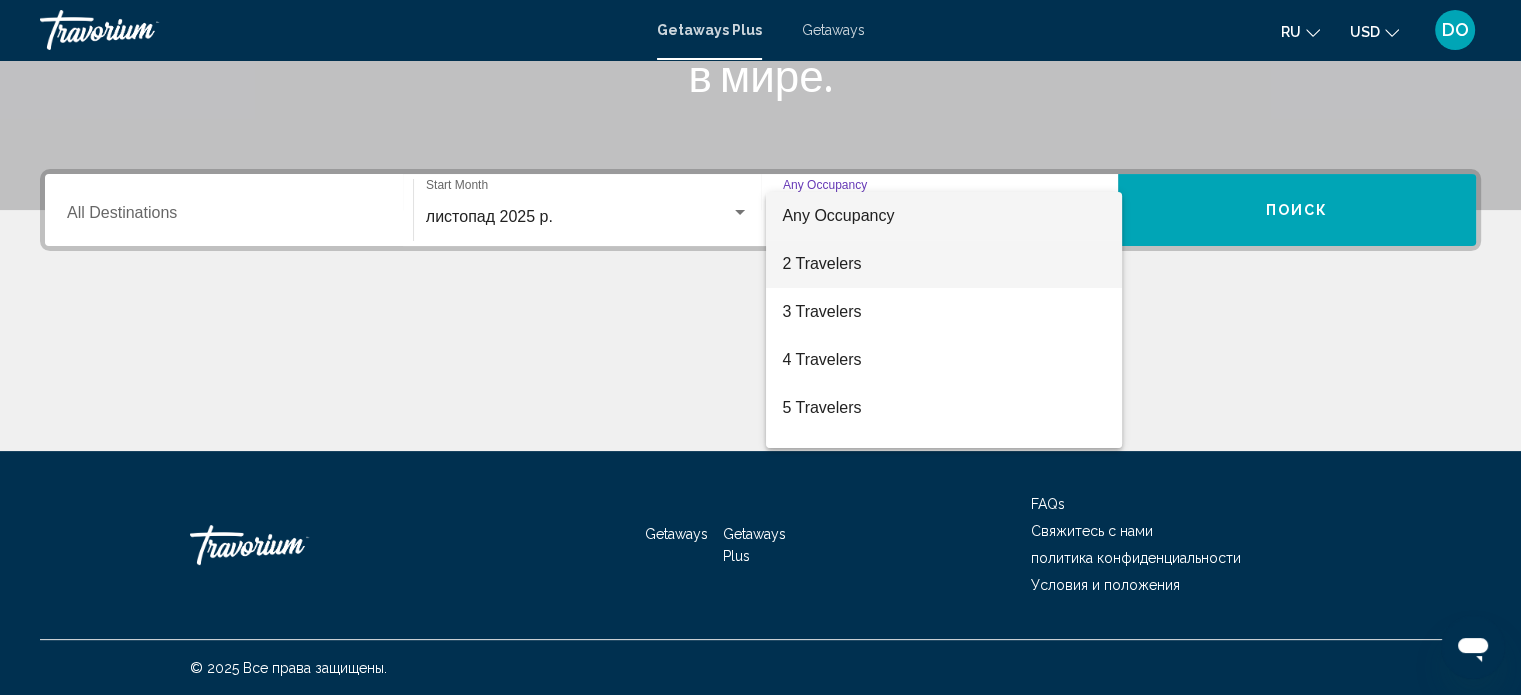 click on "2 Travelers" at bounding box center [944, 264] 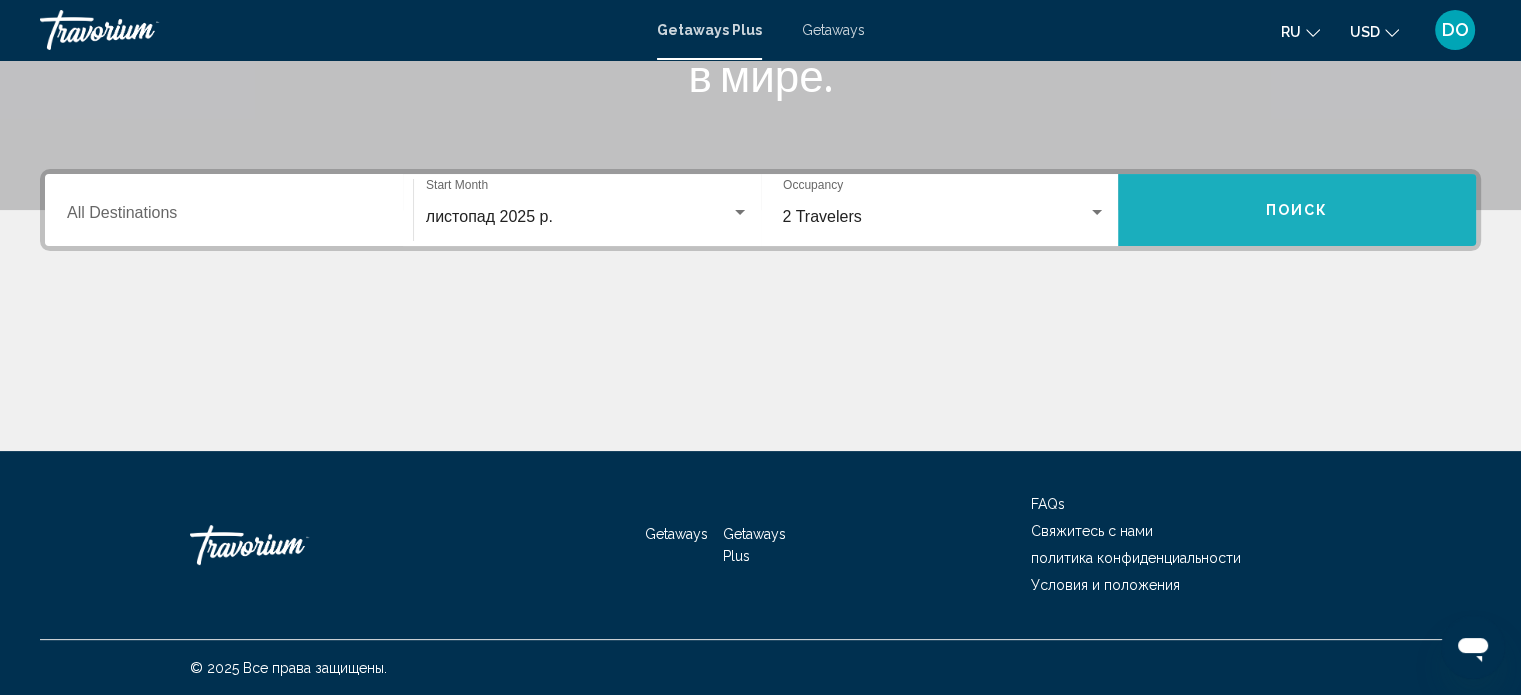 click on "Поиск" at bounding box center [1297, 210] 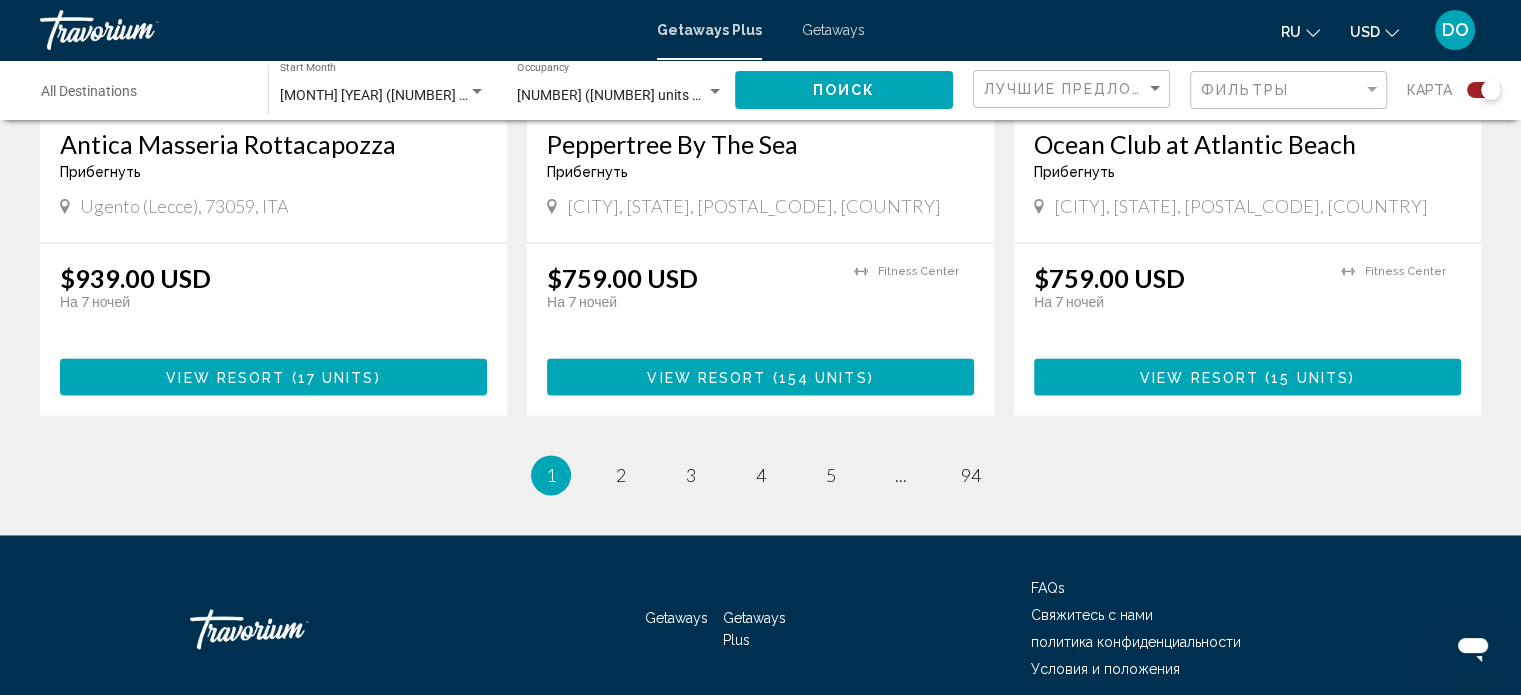 scroll, scrollTop: 3181, scrollLeft: 0, axis: vertical 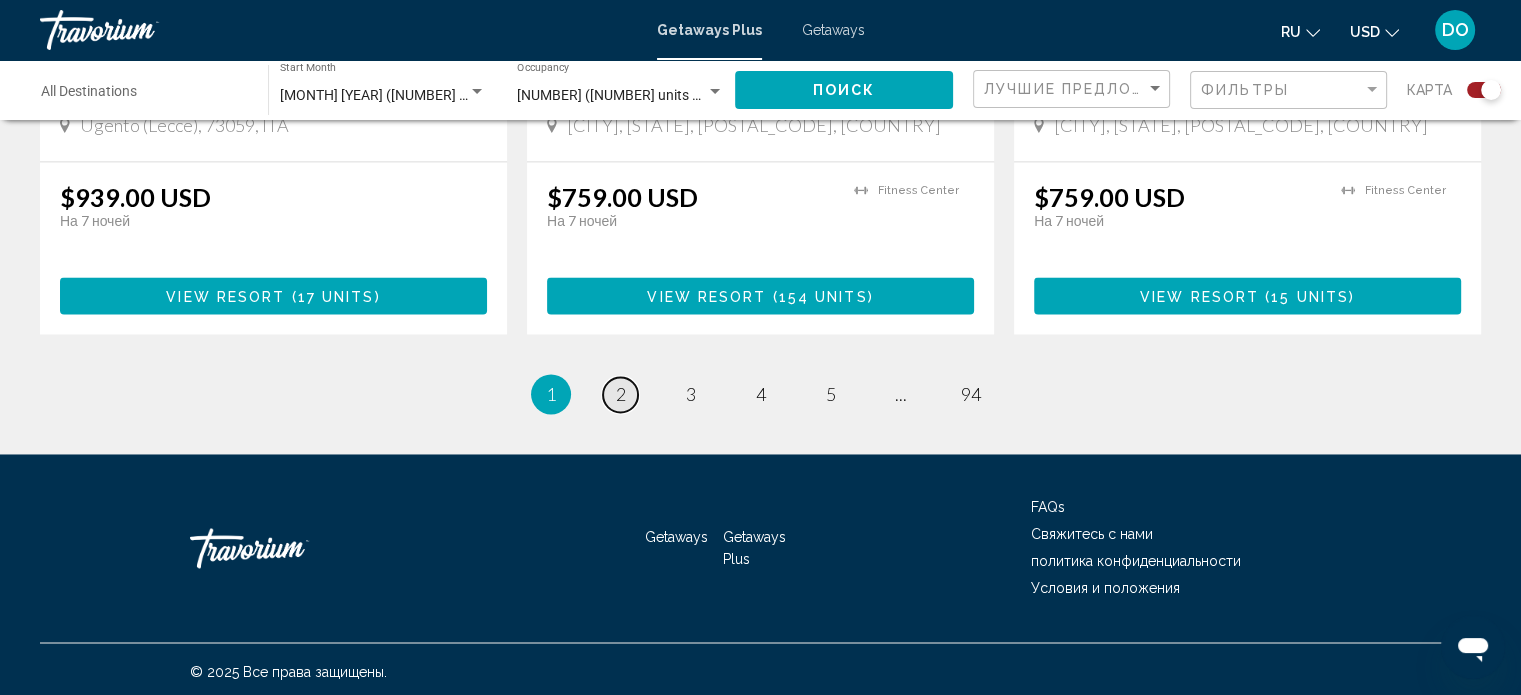 click on "2" at bounding box center (621, 394) 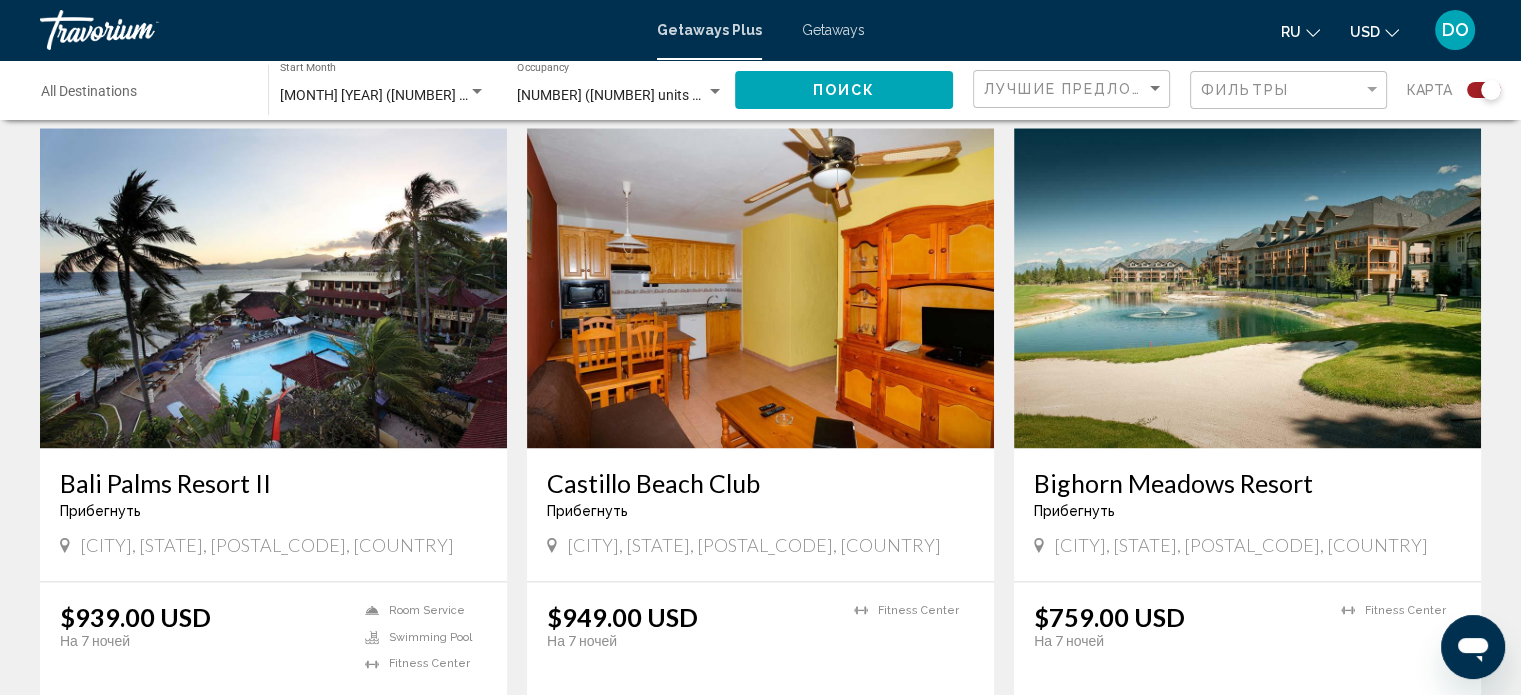 scroll, scrollTop: 2800, scrollLeft: 0, axis: vertical 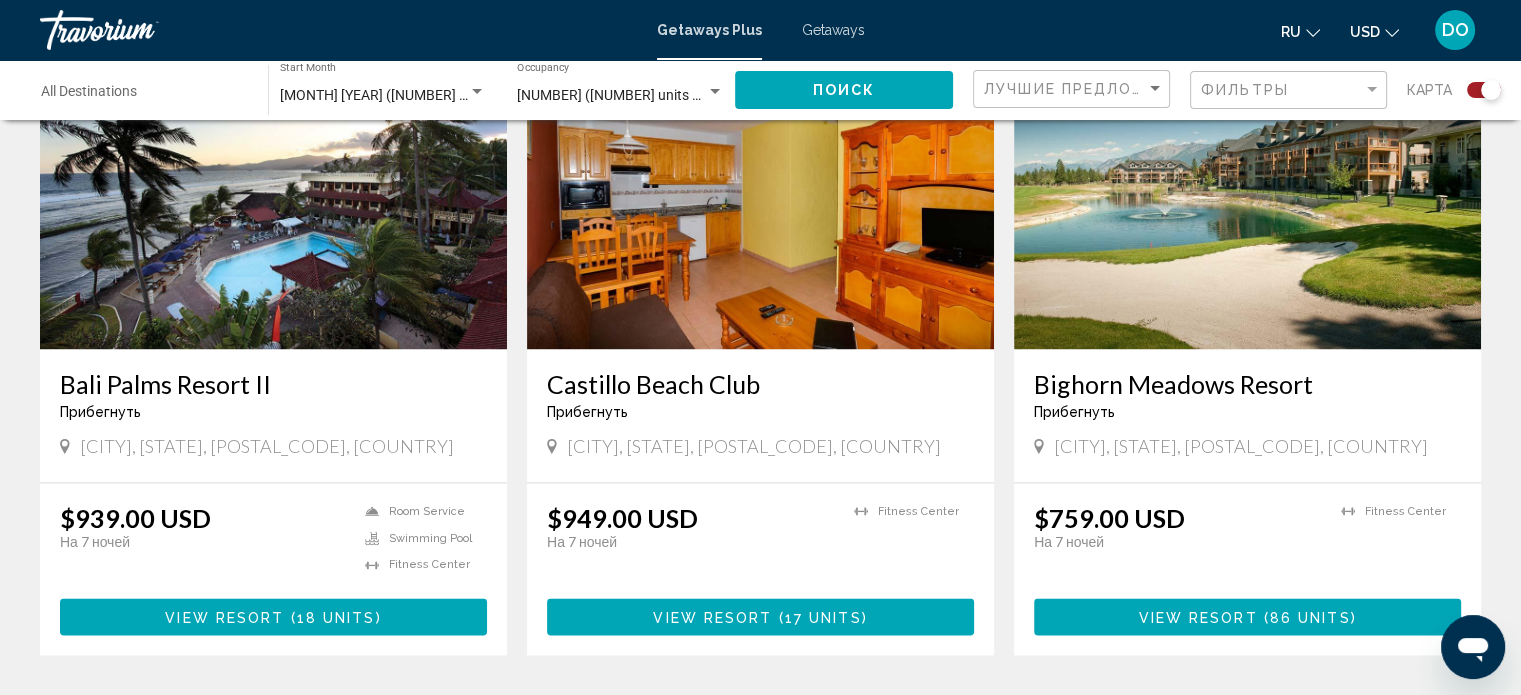 click at bounding box center (273, 189) 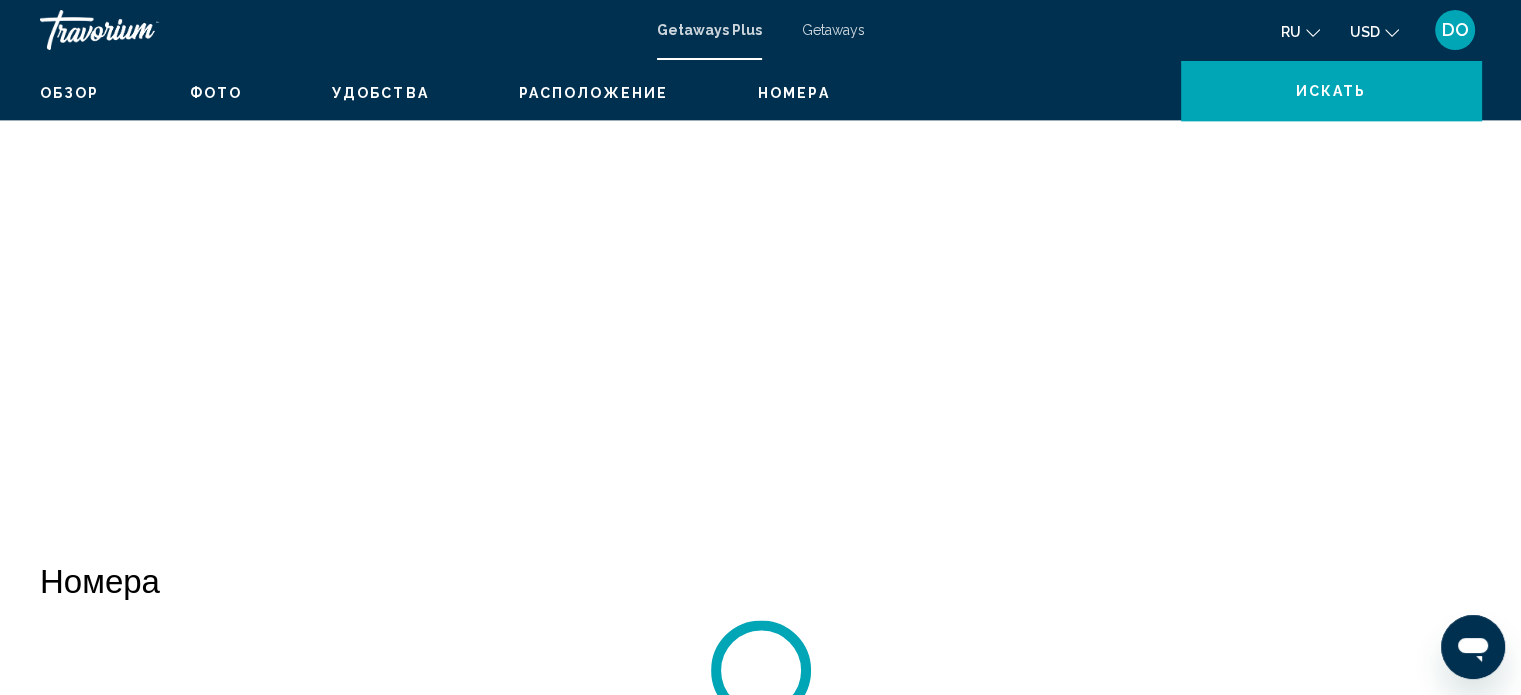 scroll, scrollTop: 12, scrollLeft: 0, axis: vertical 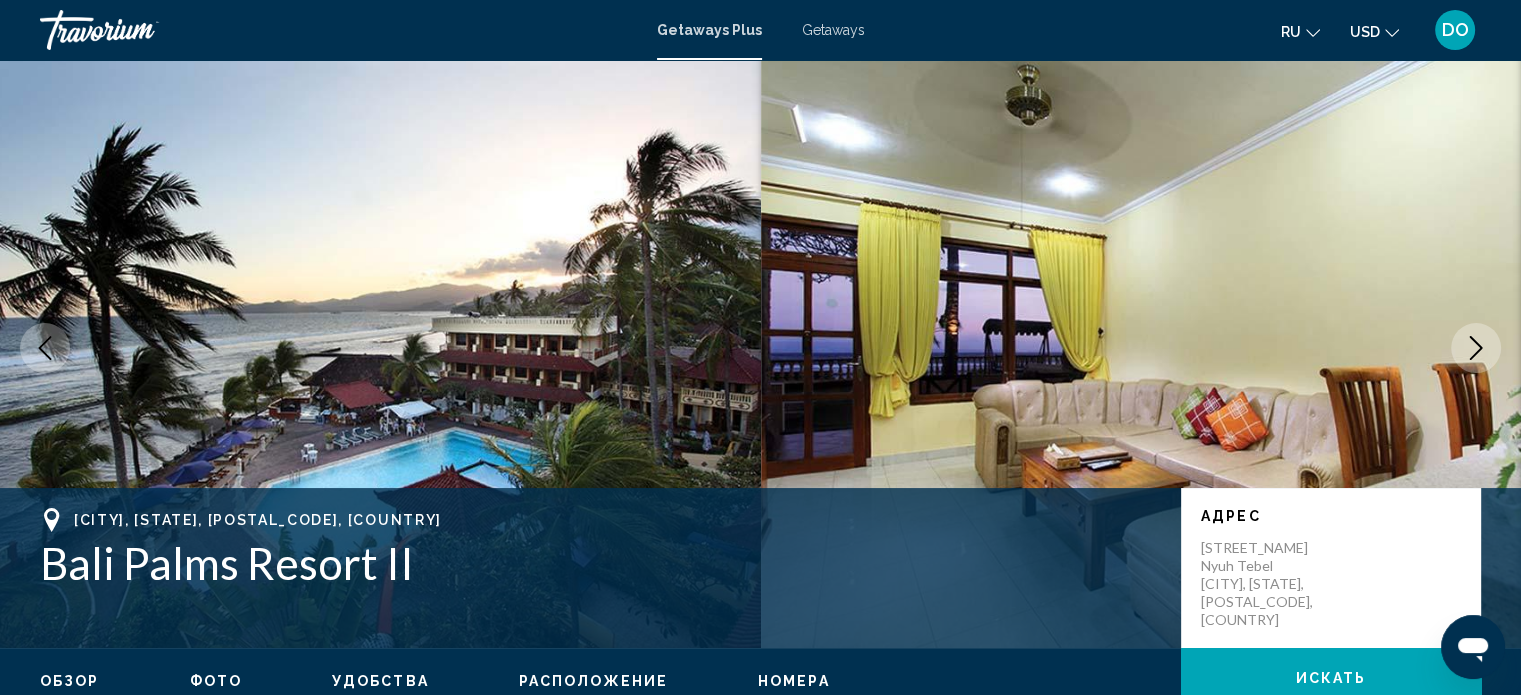 click 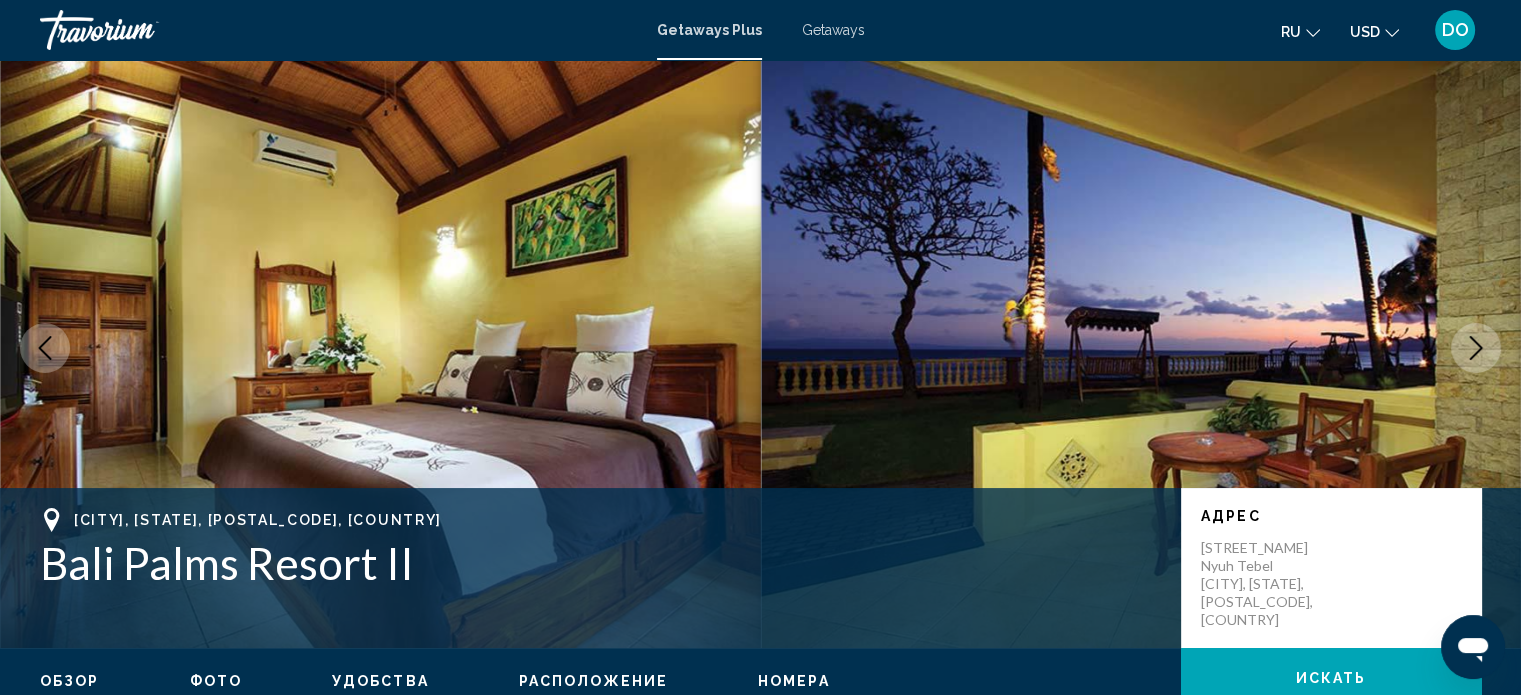 click 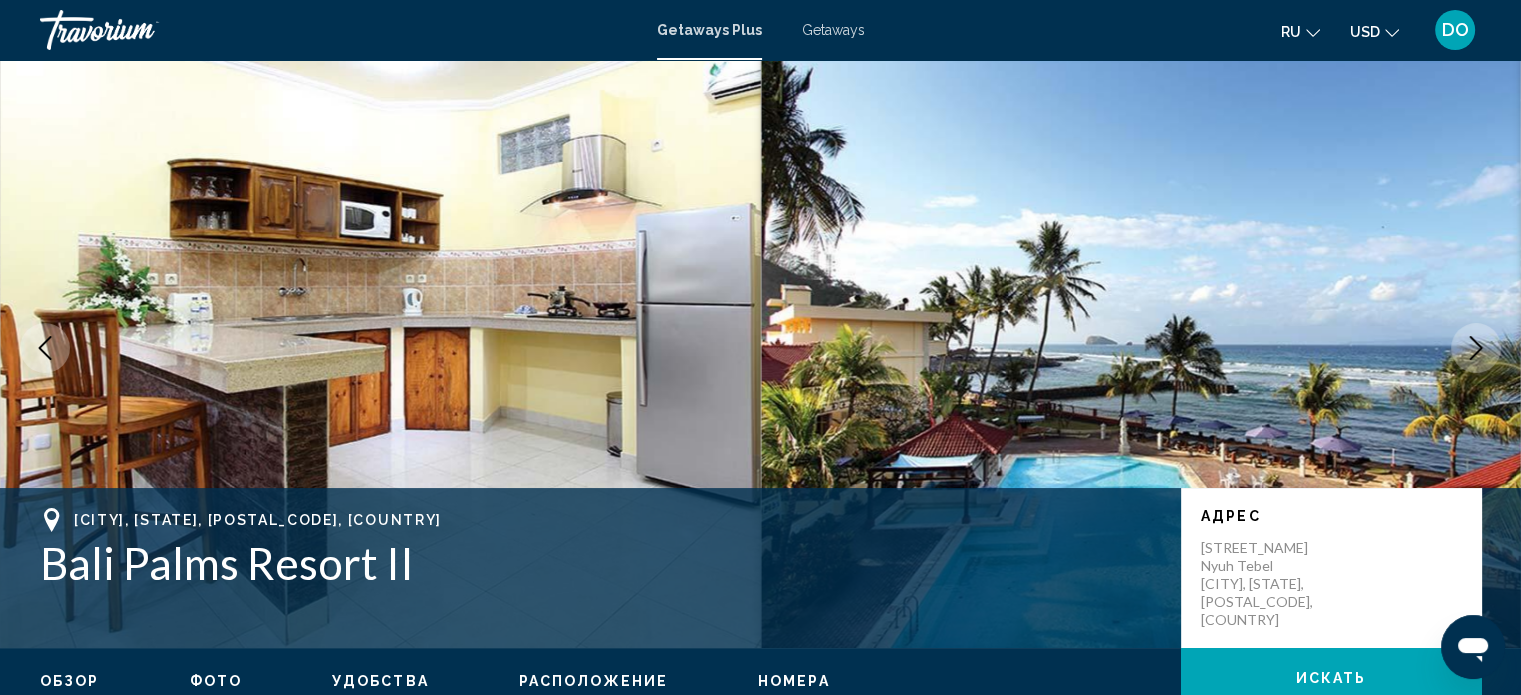 click 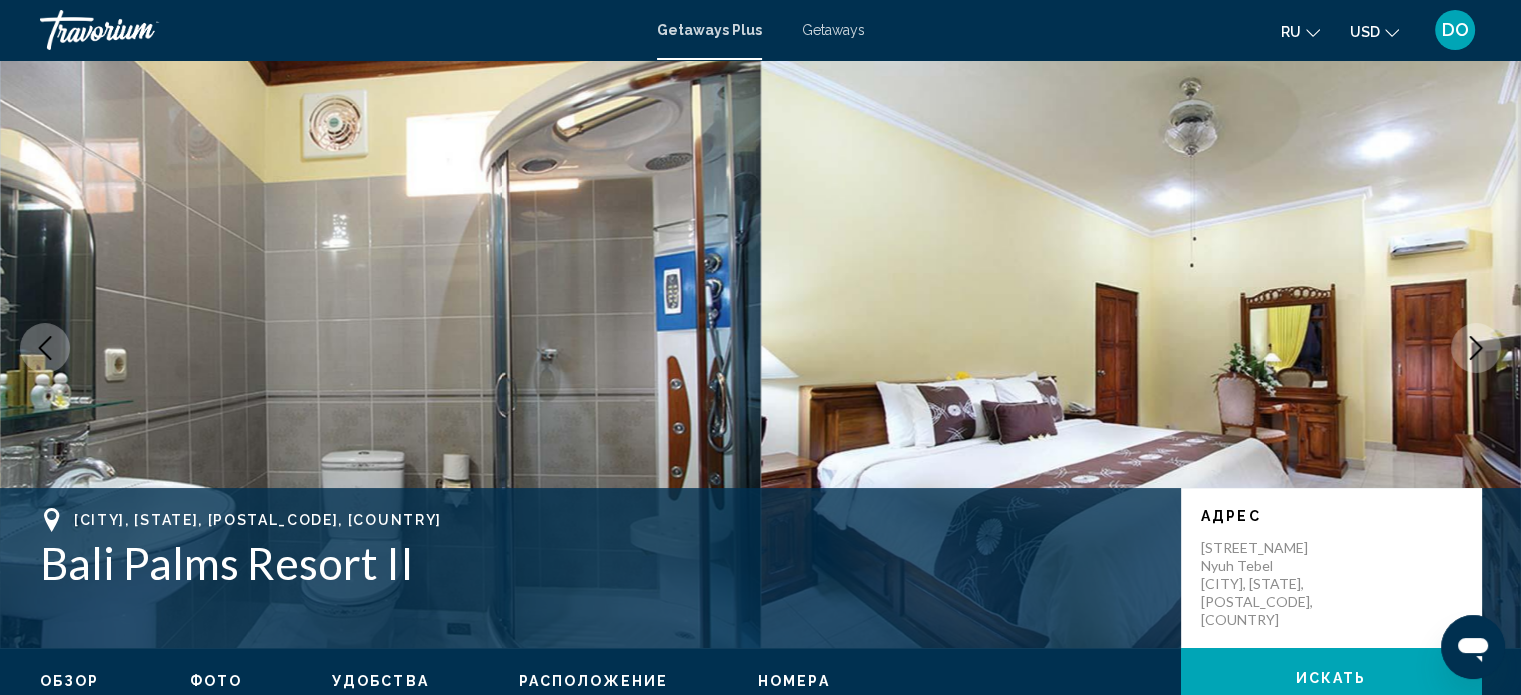 click 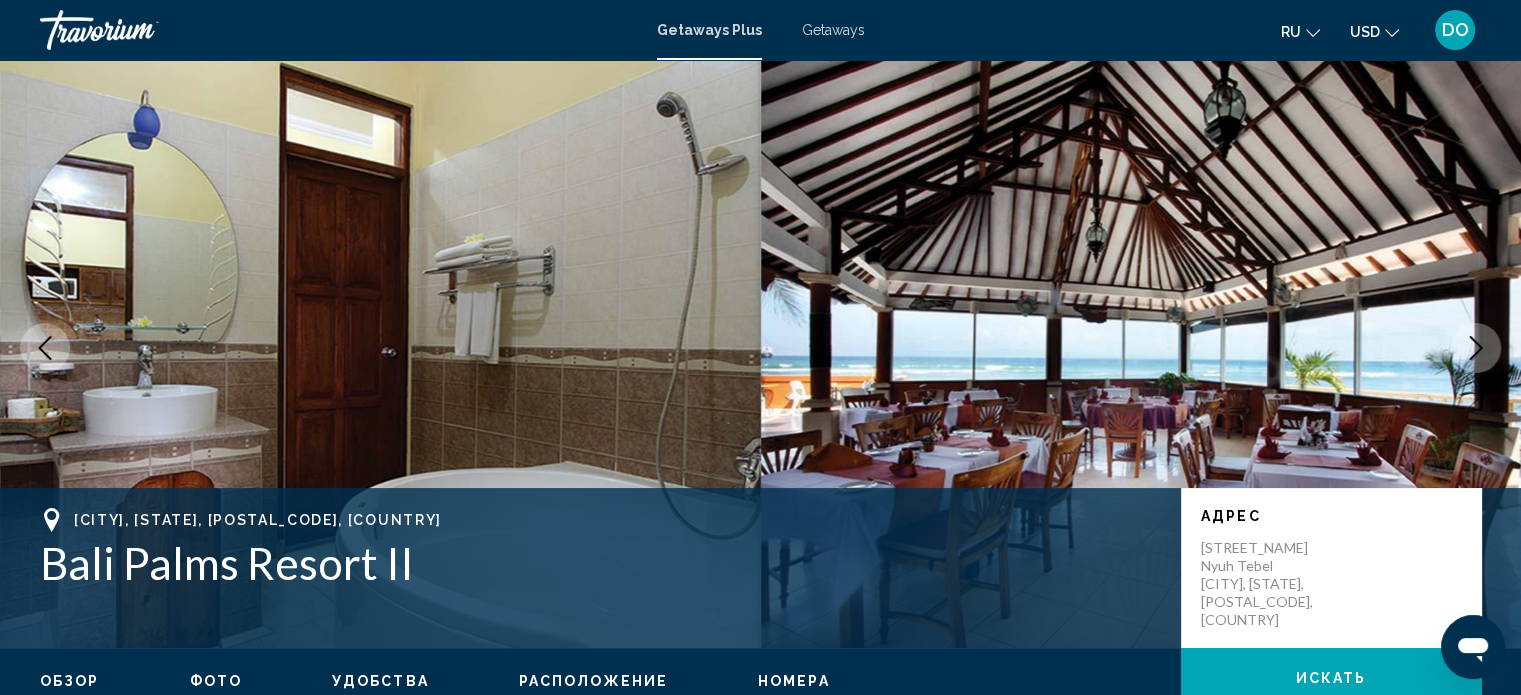 click 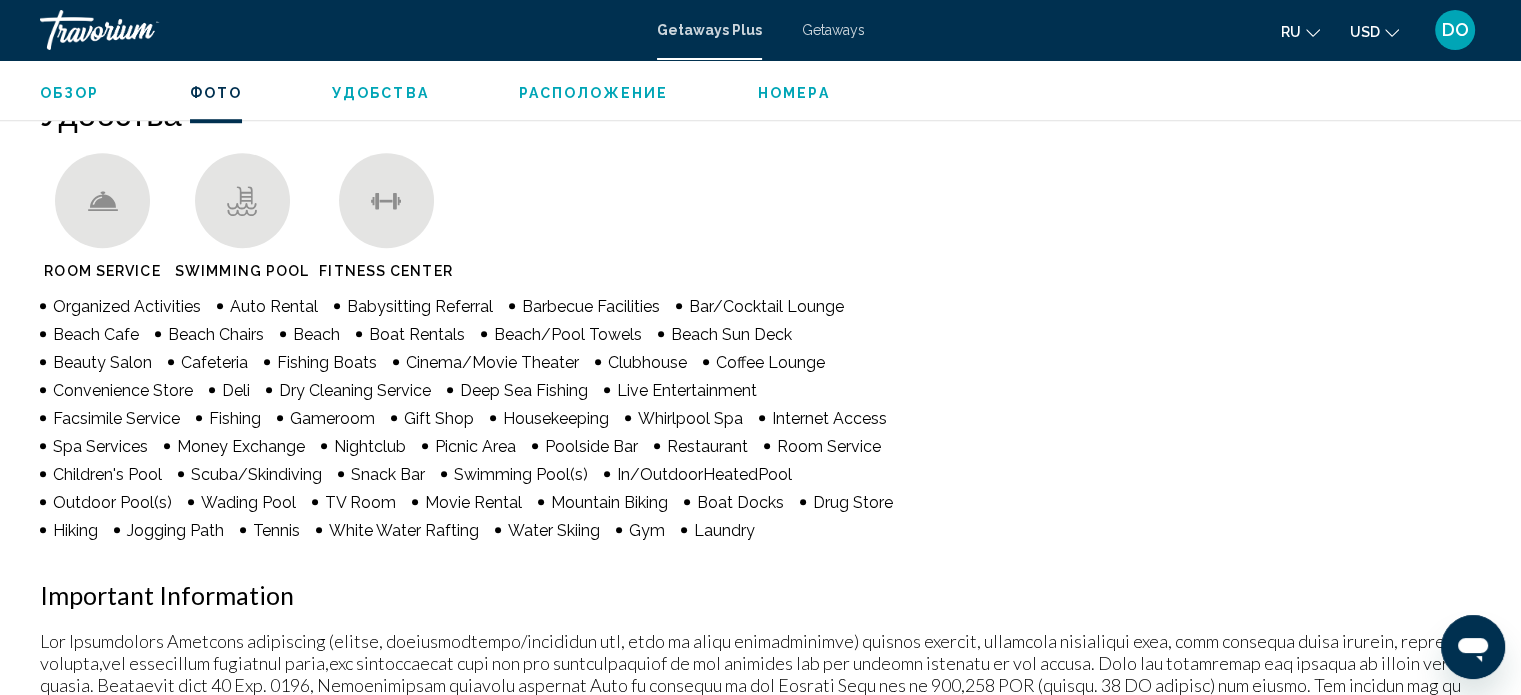 scroll, scrollTop: 1312, scrollLeft: 0, axis: vertical 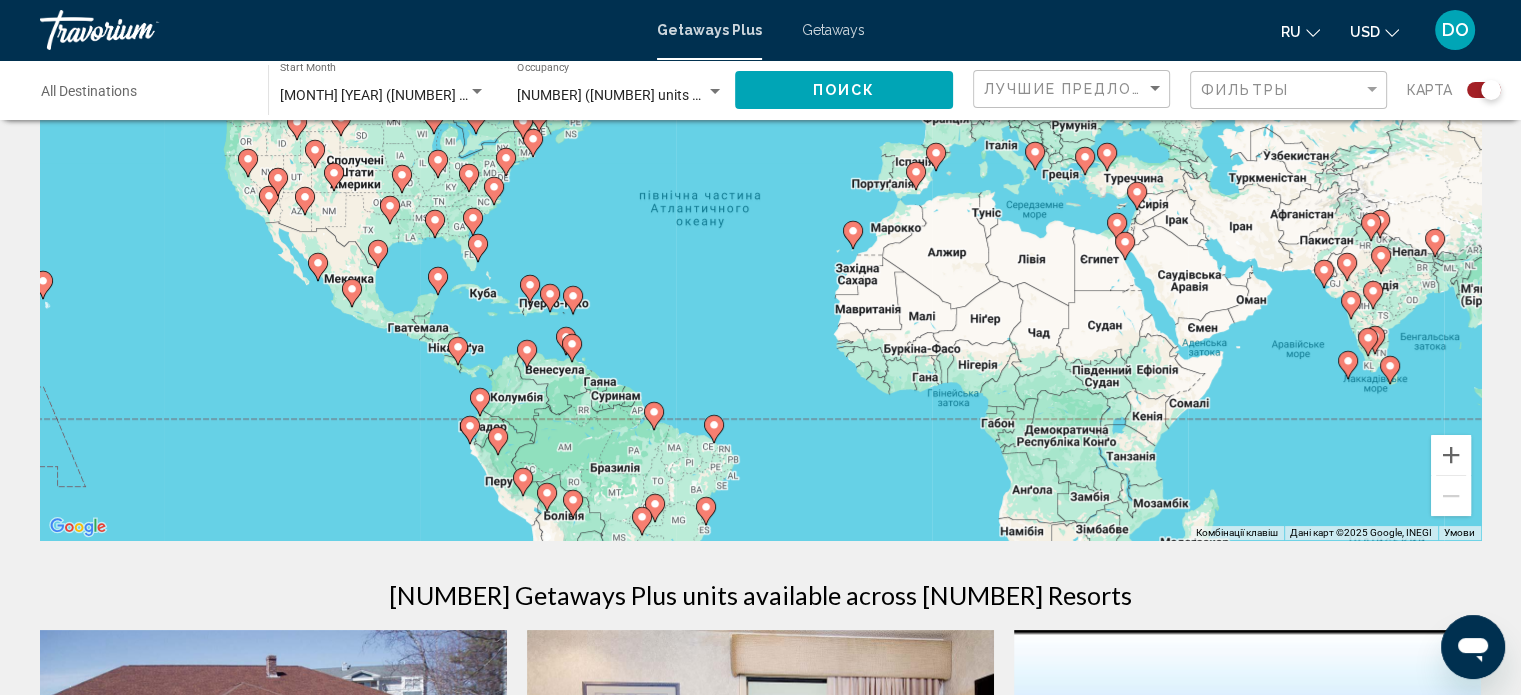 click at bounding box center [853, 235] 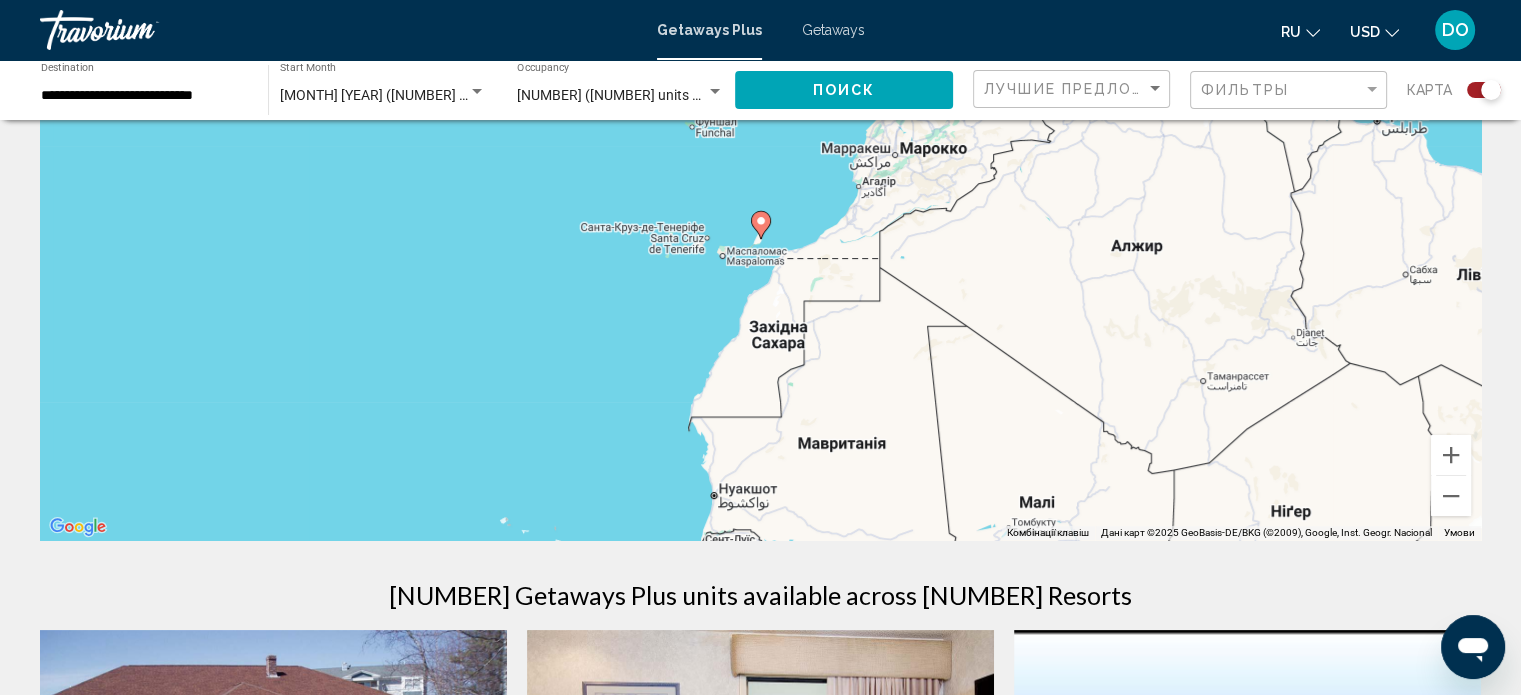 click 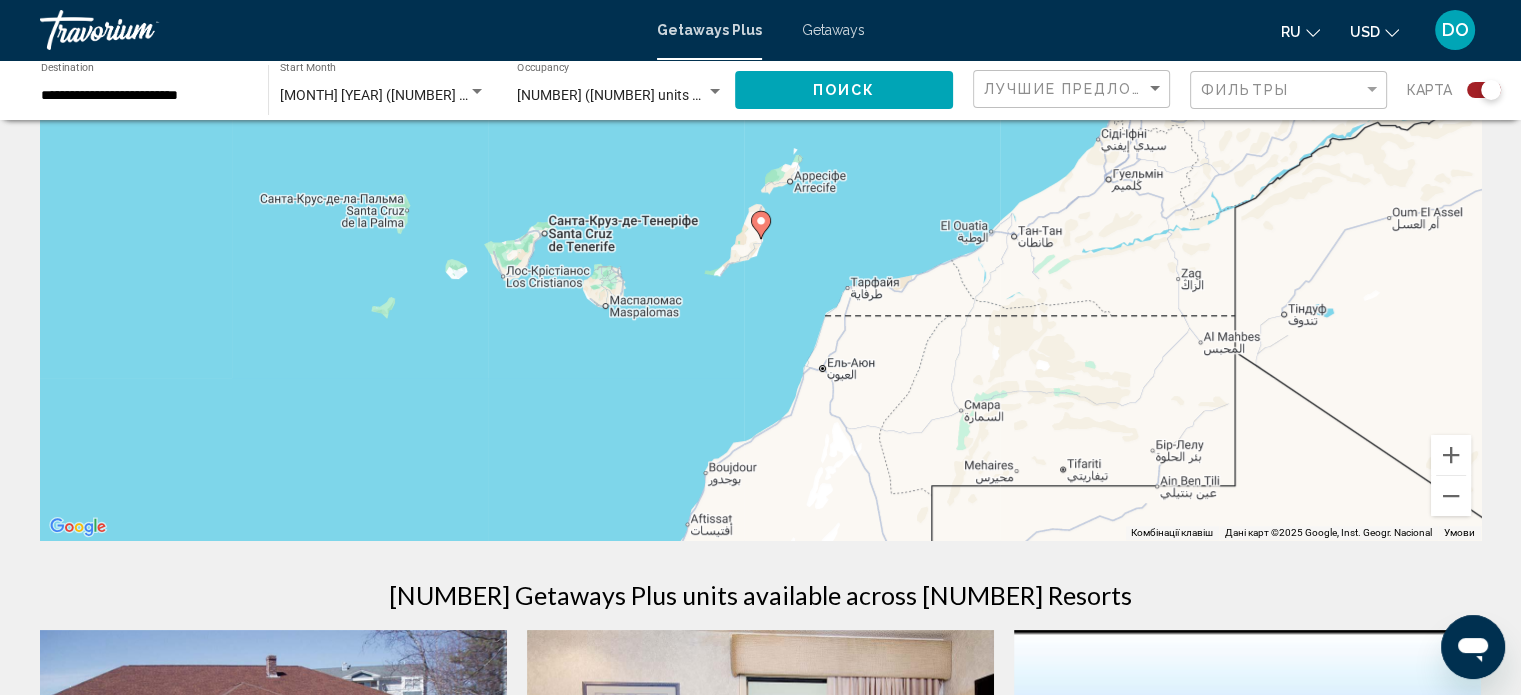 click on "Увімкніть режим перетягування за допомогою клавіатури, натиснувши Alt + Enter. Після цього переміщуйте маркер, використовуючи клавіші зі стрілками. Щоб завершити, натисніть клавішу Enter. Щоб скасувати, натисніть Escape." at bounding box center (760, 240) 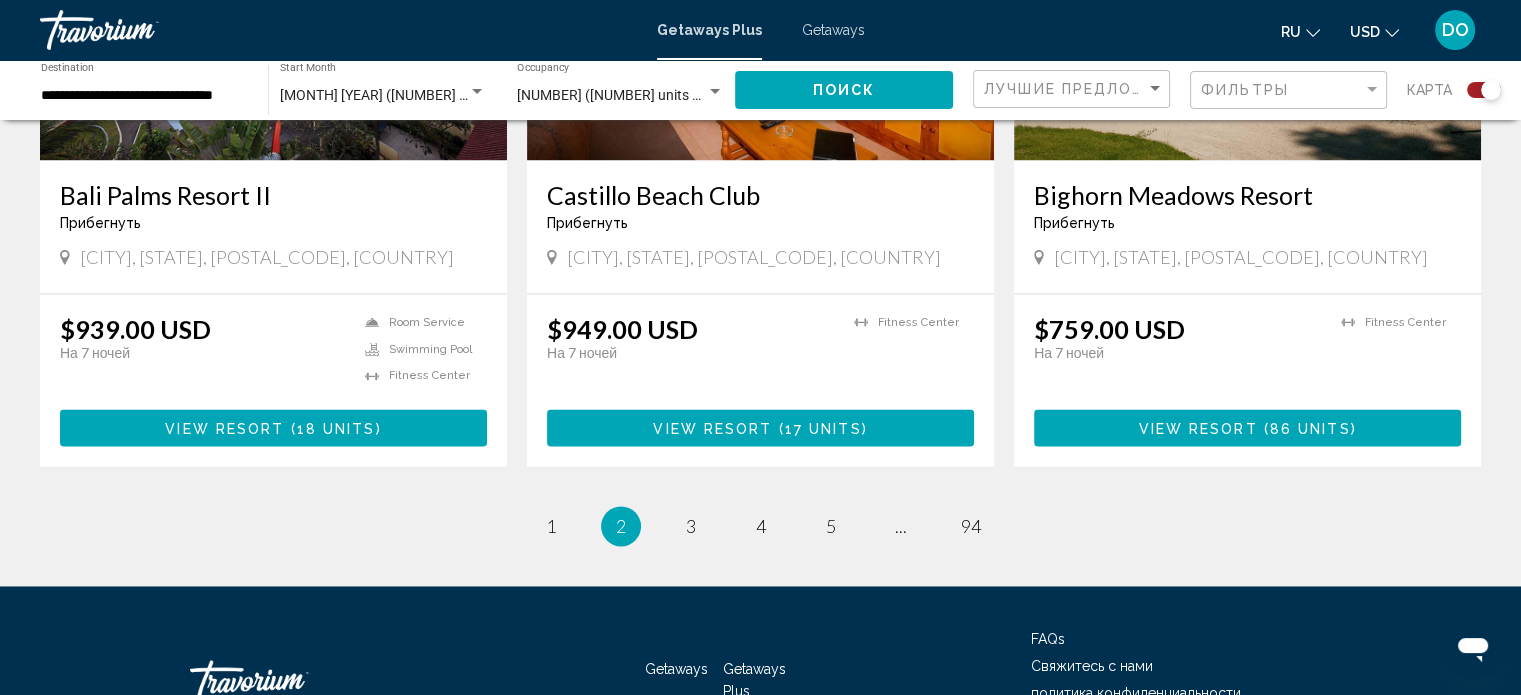 scroll, scrollTop: 3000, scrollLeft: 0, axis: vertical 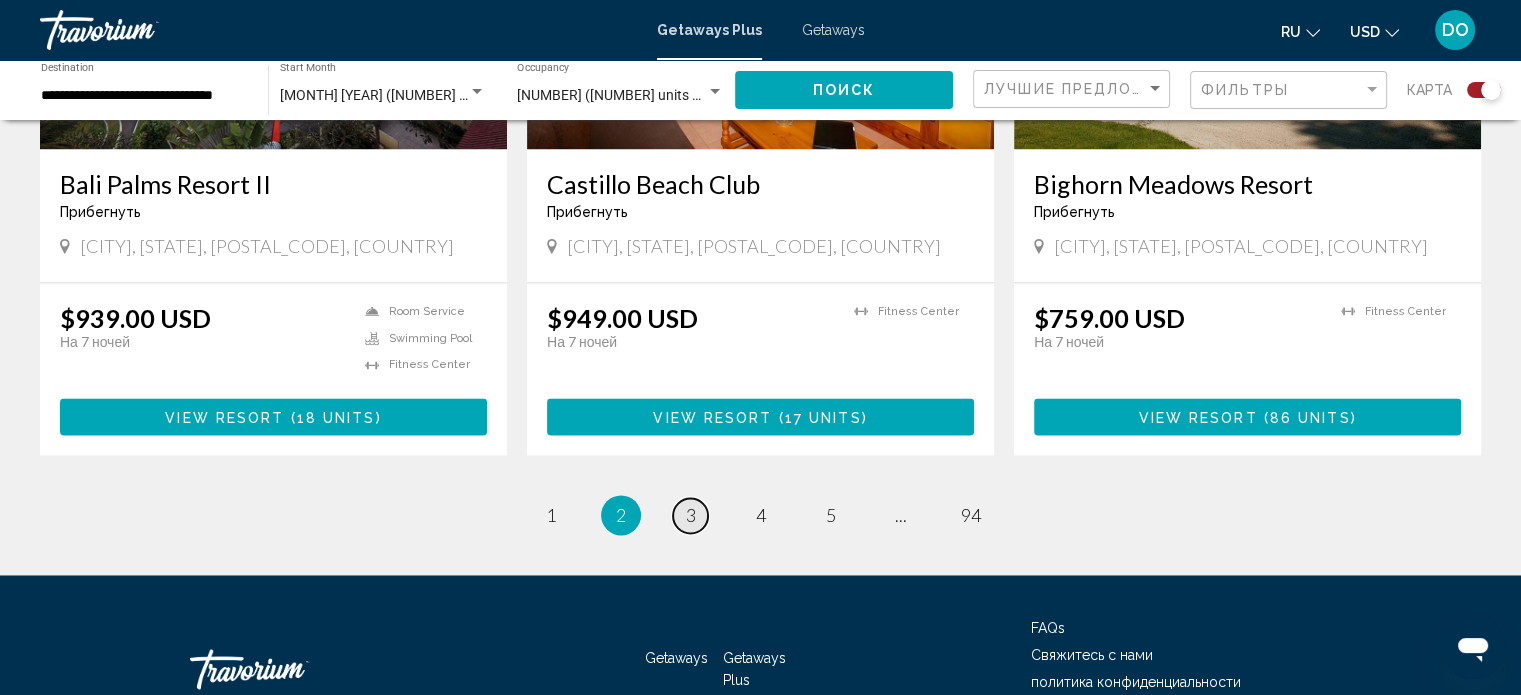 click on "page  3" at bounding box center (690, 515) 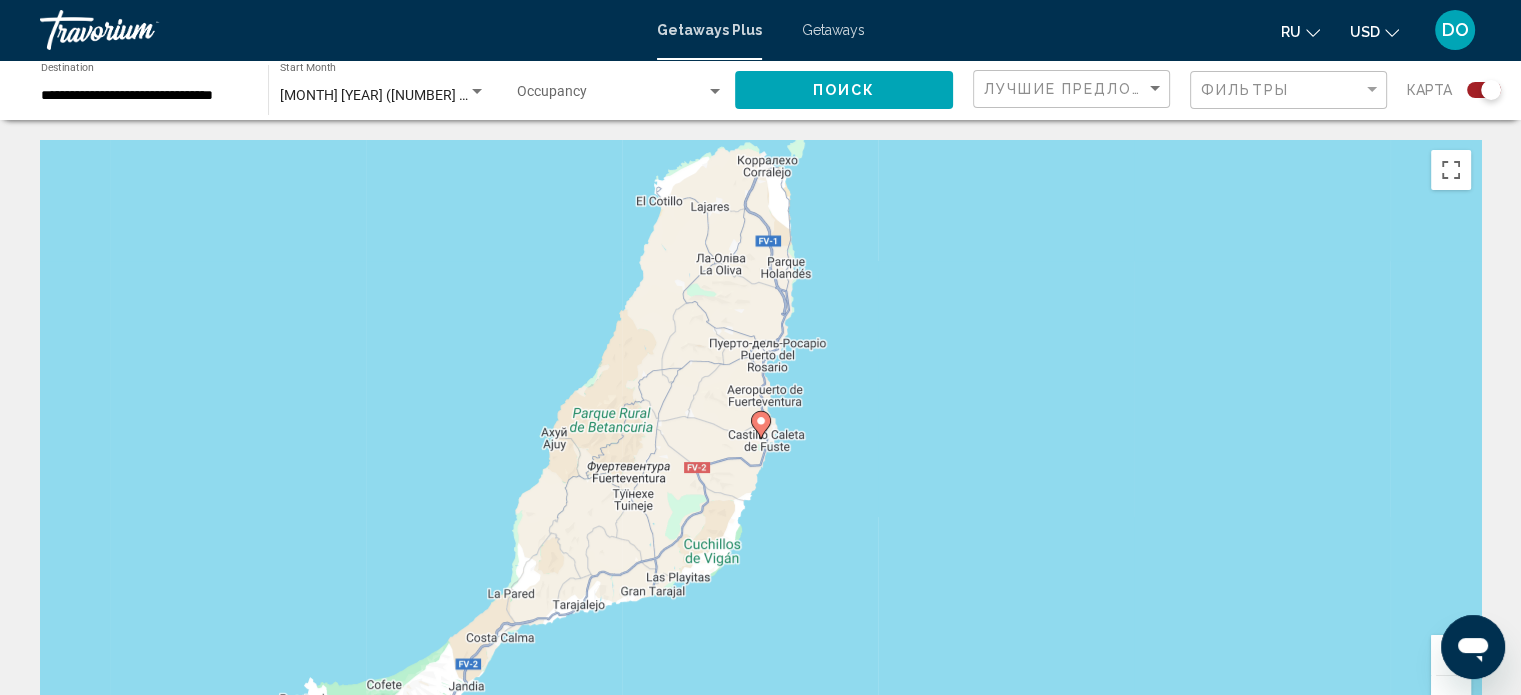 scroll, scrollTop: 400, scrollLeft: 0, axis: vertical 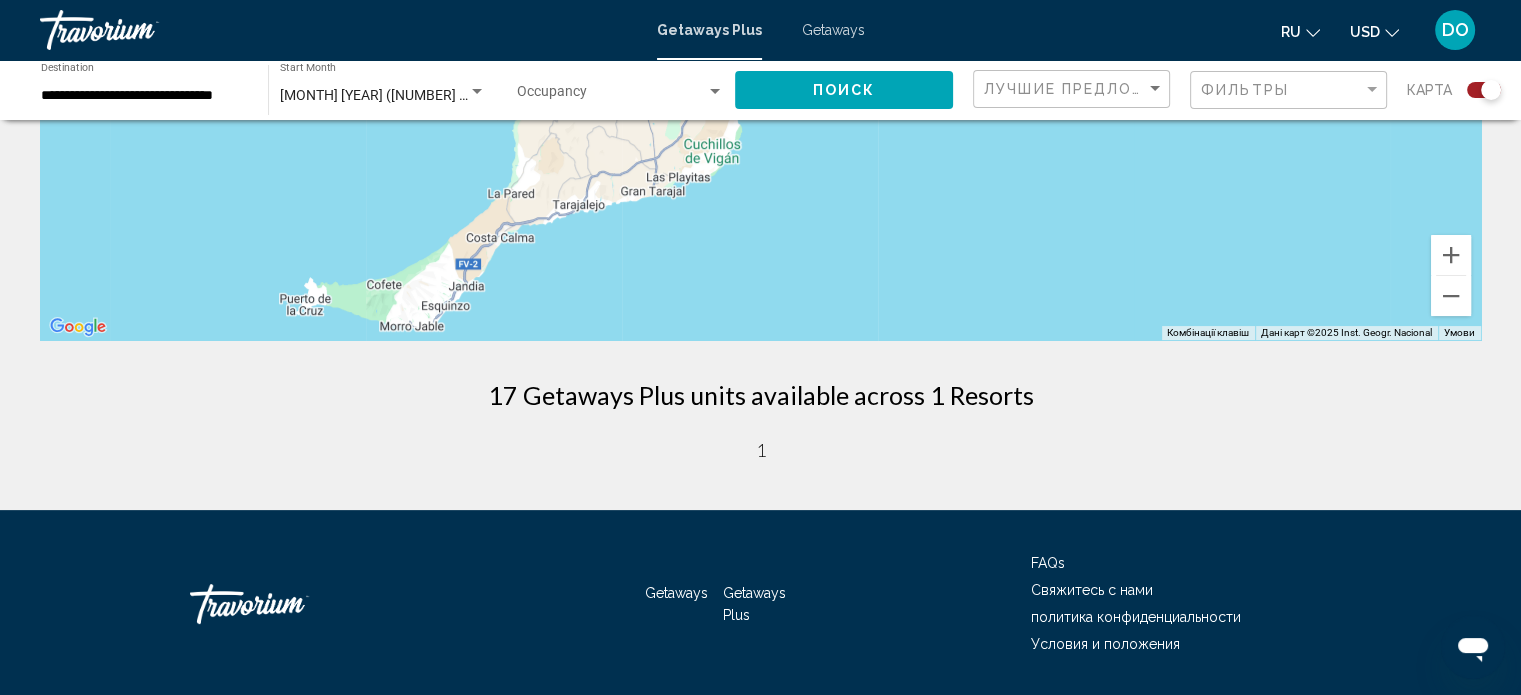 click on "Поиск" 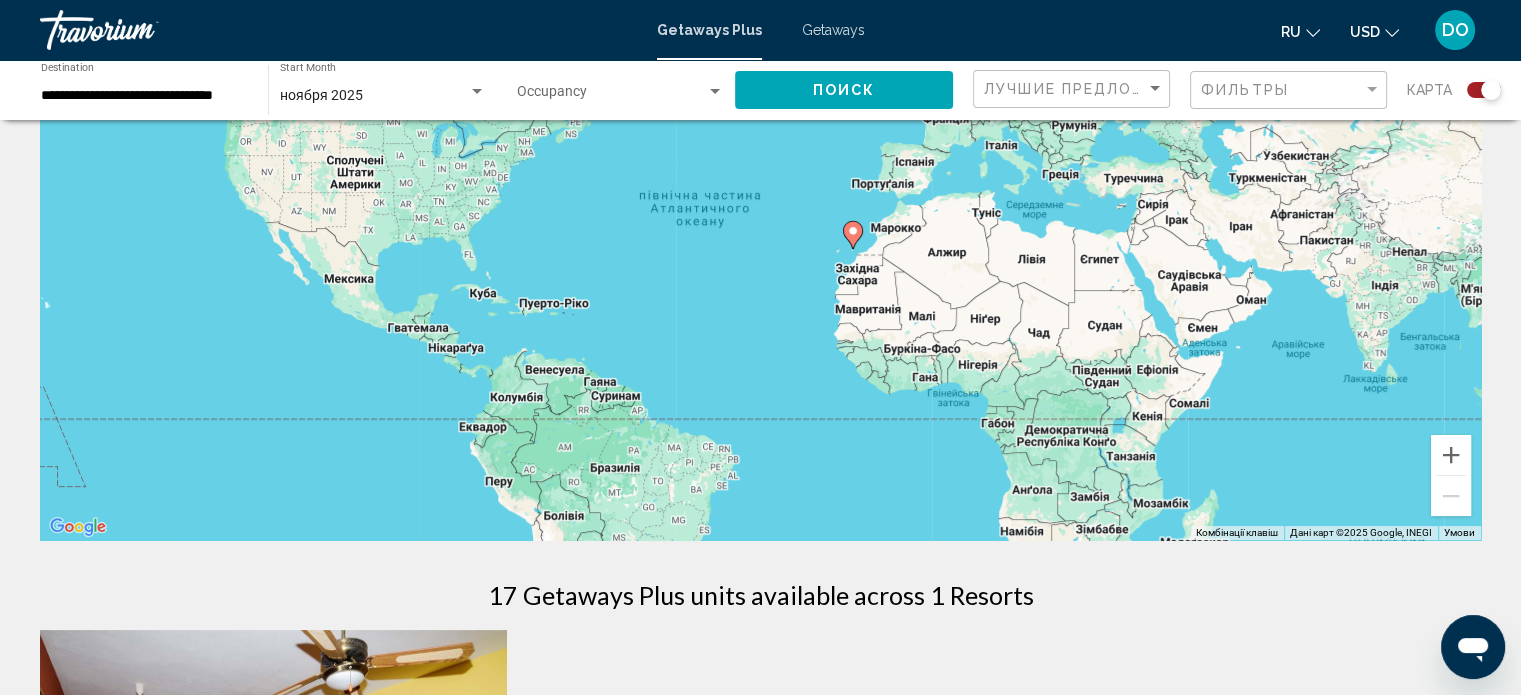 scroll, scrollTop: 0, scrollLeft: 0, axis: both 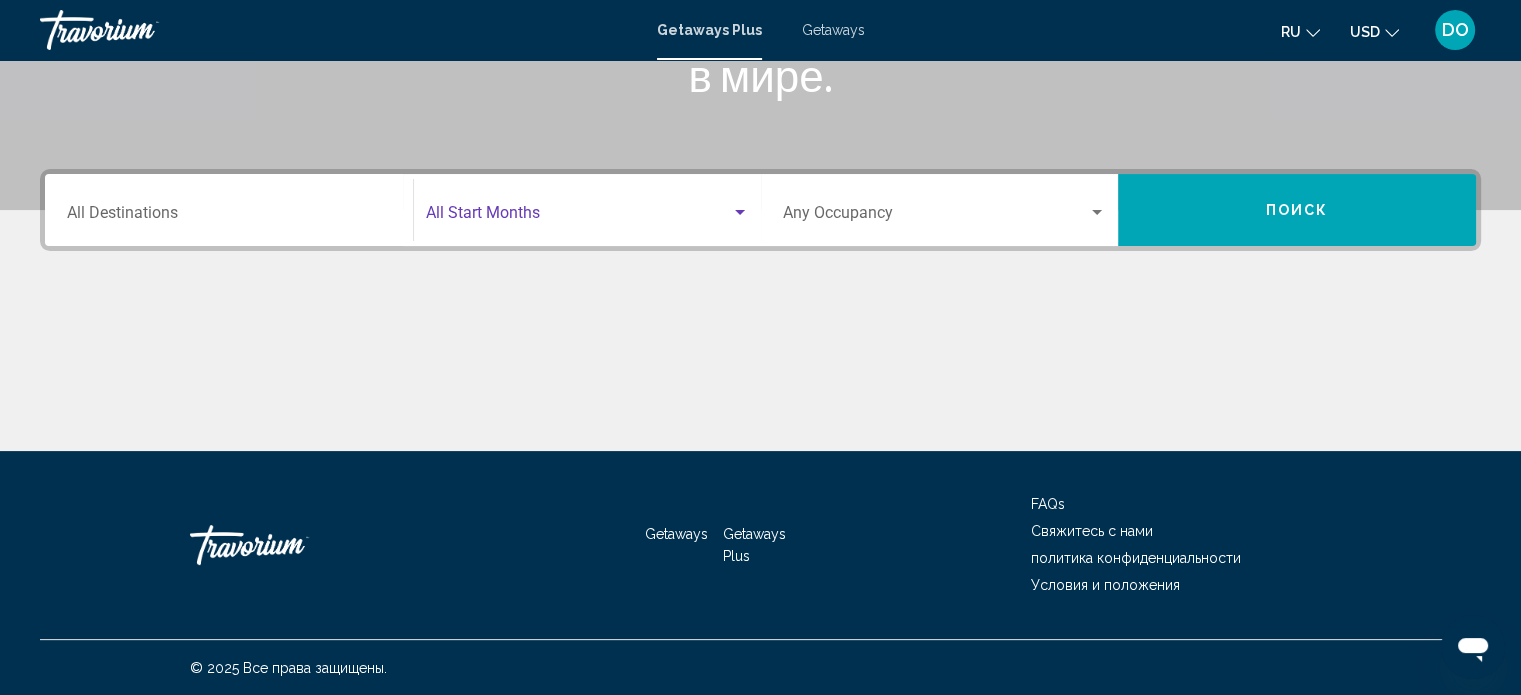 click at bounding box center (740, 213) 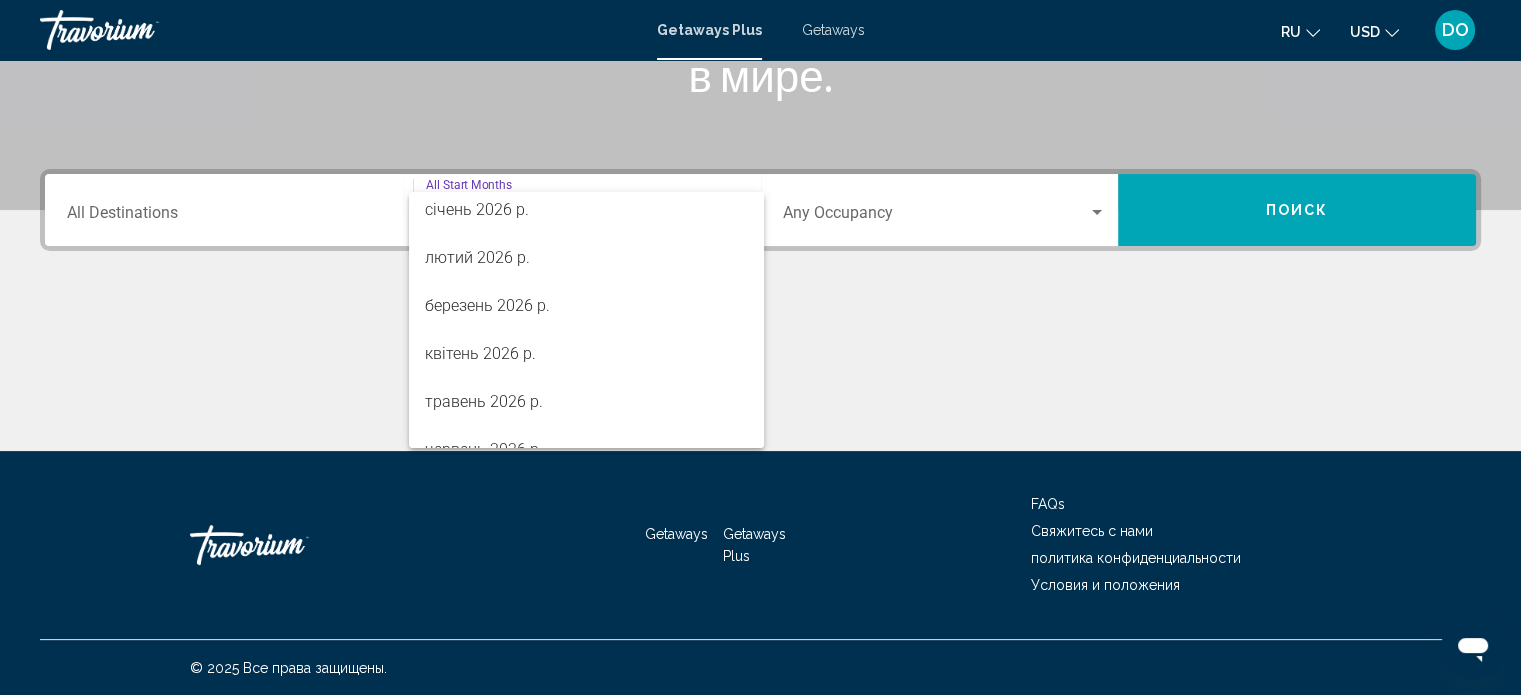 scroll, scrollTop: 300, scrollLeft: 0, axis: vertical 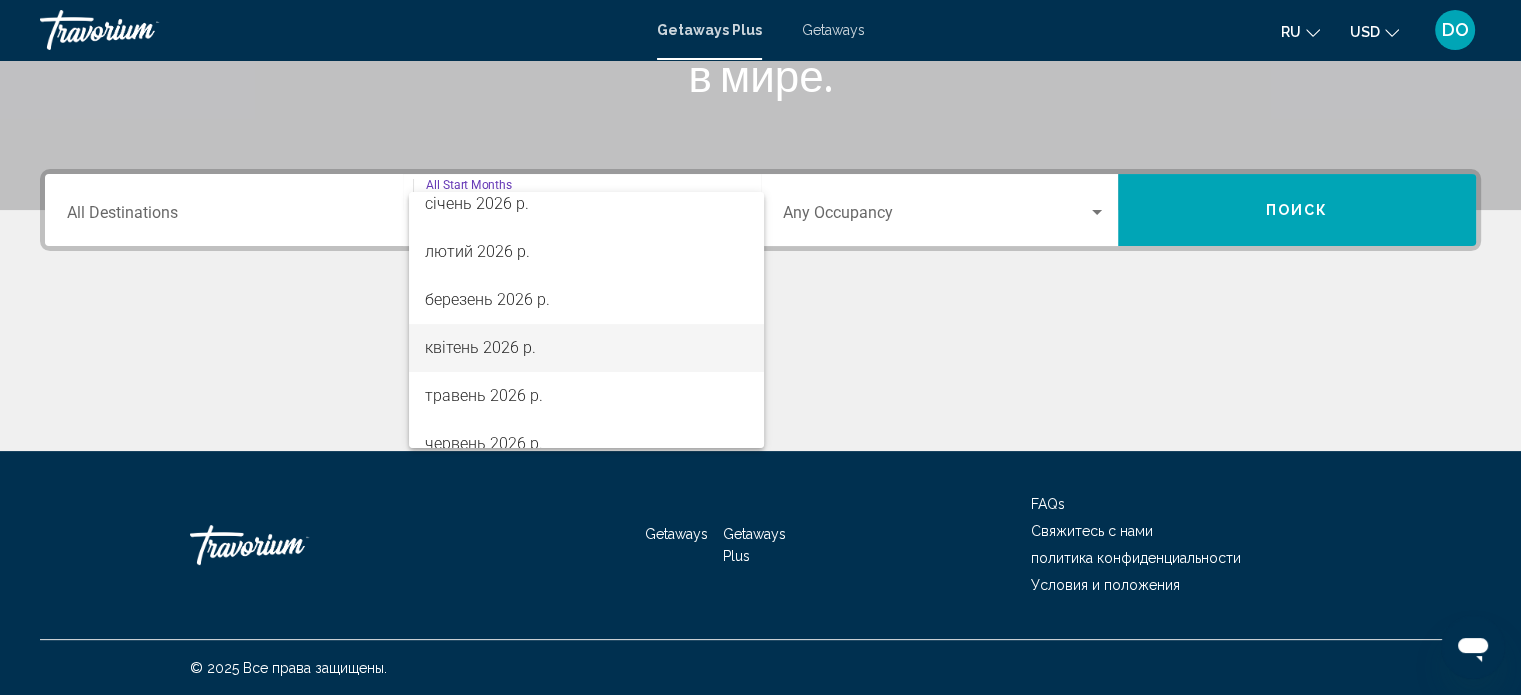 click on "квітень 2026 р." at bounding box center [586, 348] 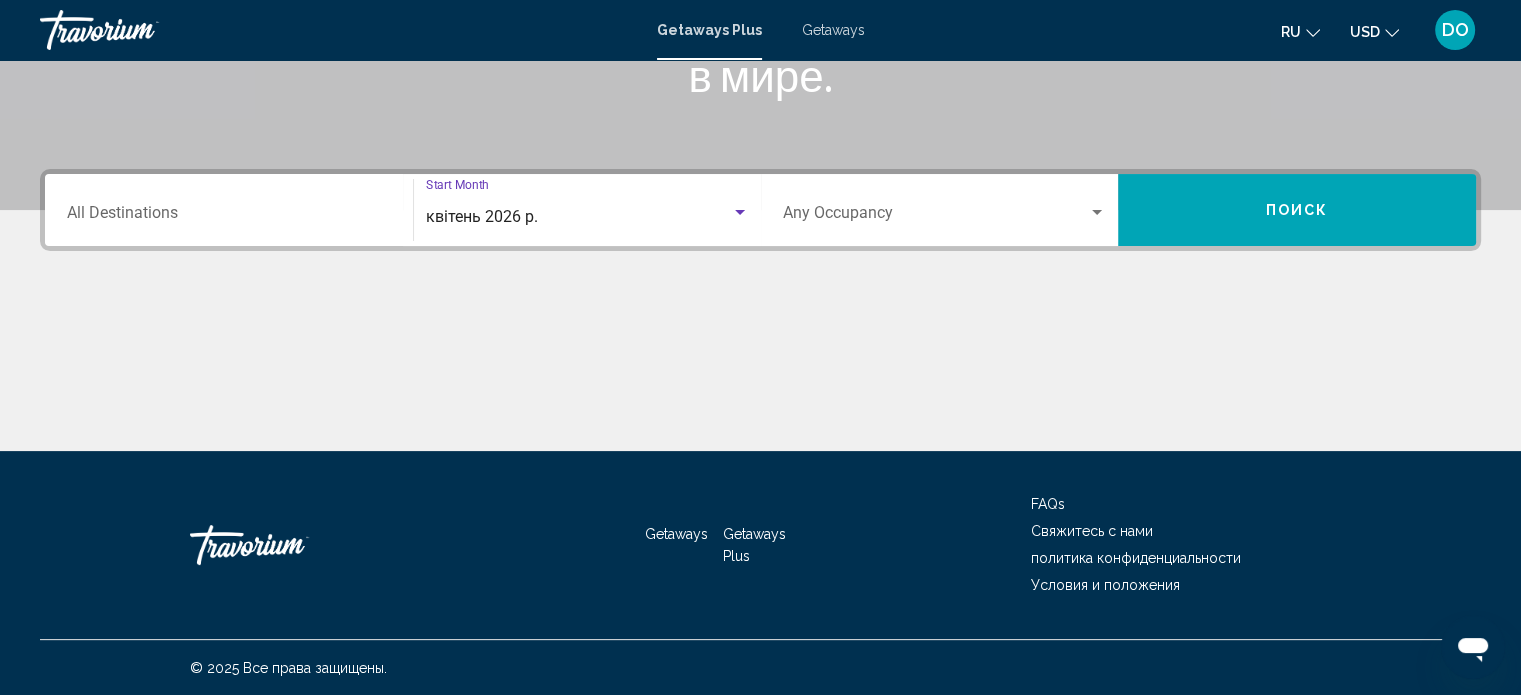 click at bounding box center [936, 217] 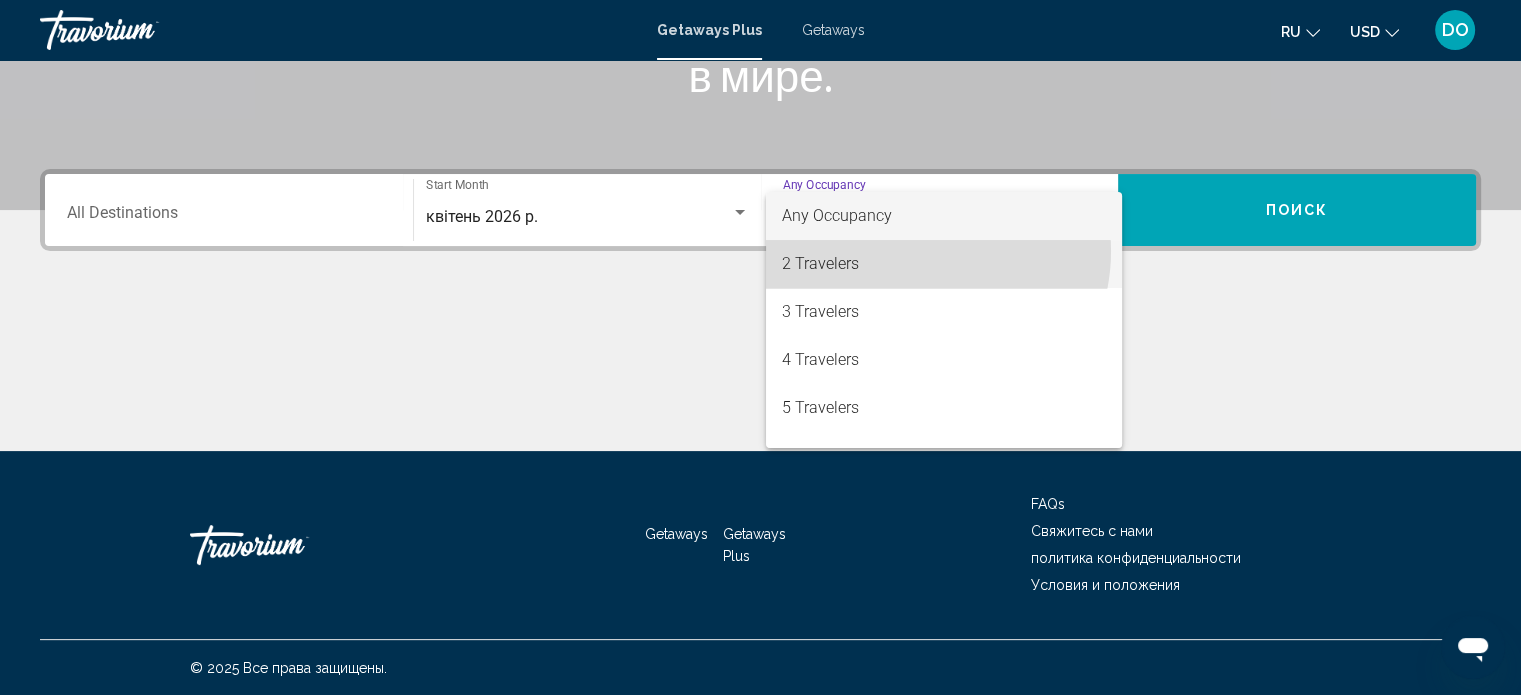 click on "2 Travelers" at bounding box center [944, 264] 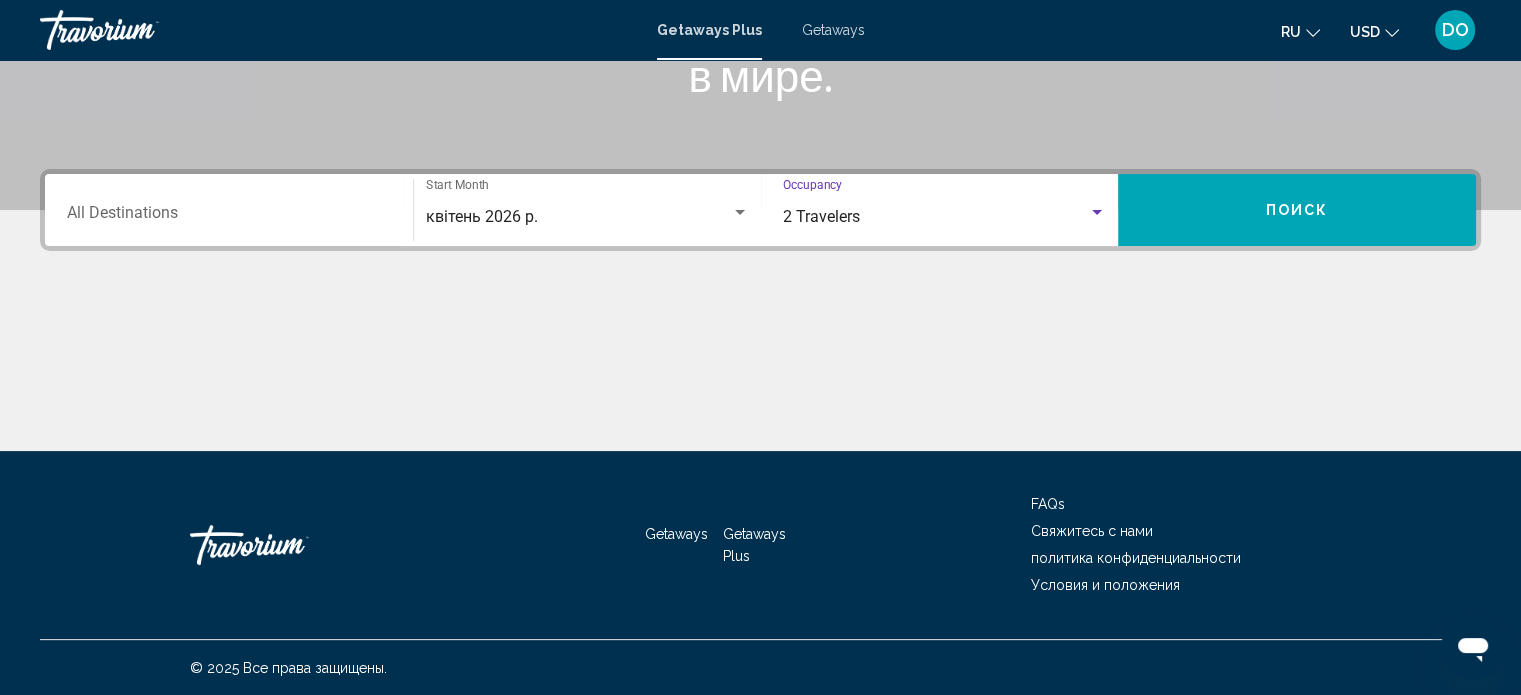 click on "Поиск" at bounding box center [1297, 210] 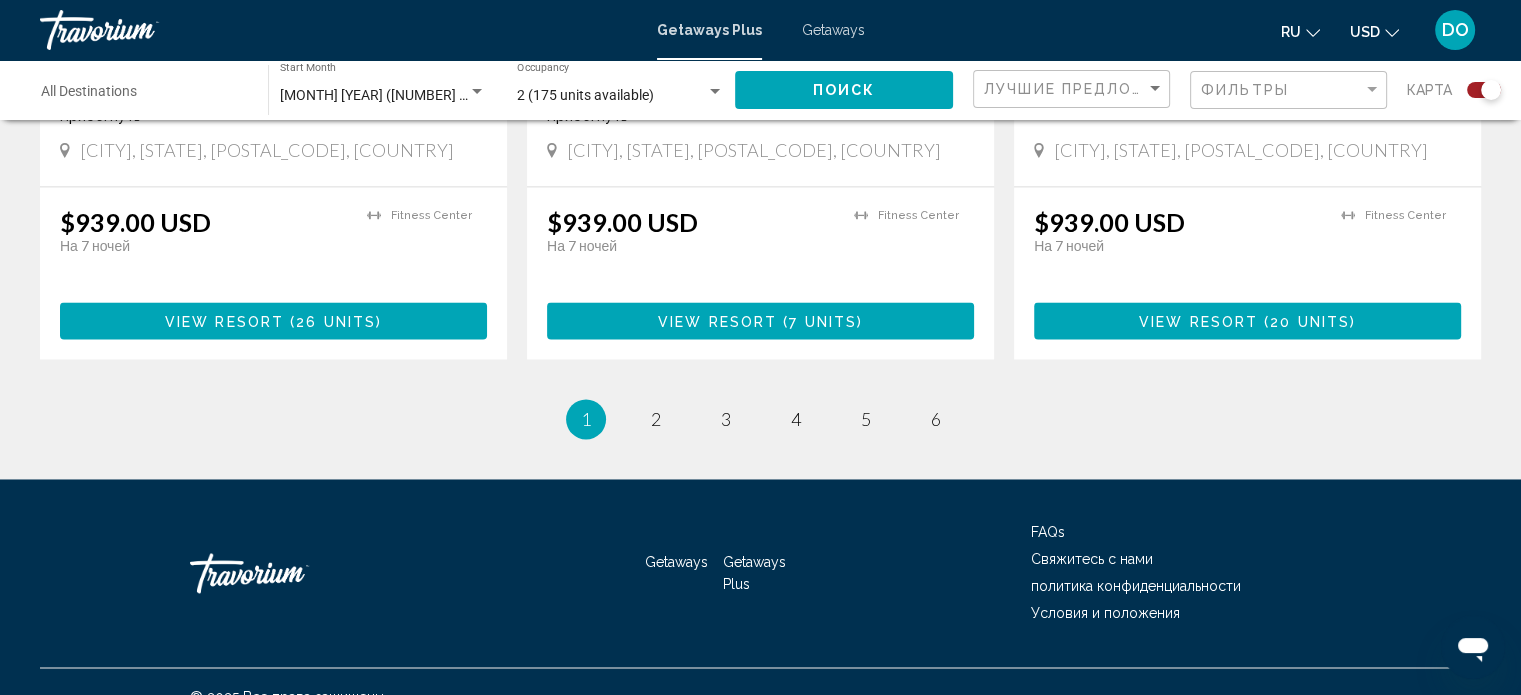 scroll, scrollTop: 3152, scrollLeft: 0, axis: vertical 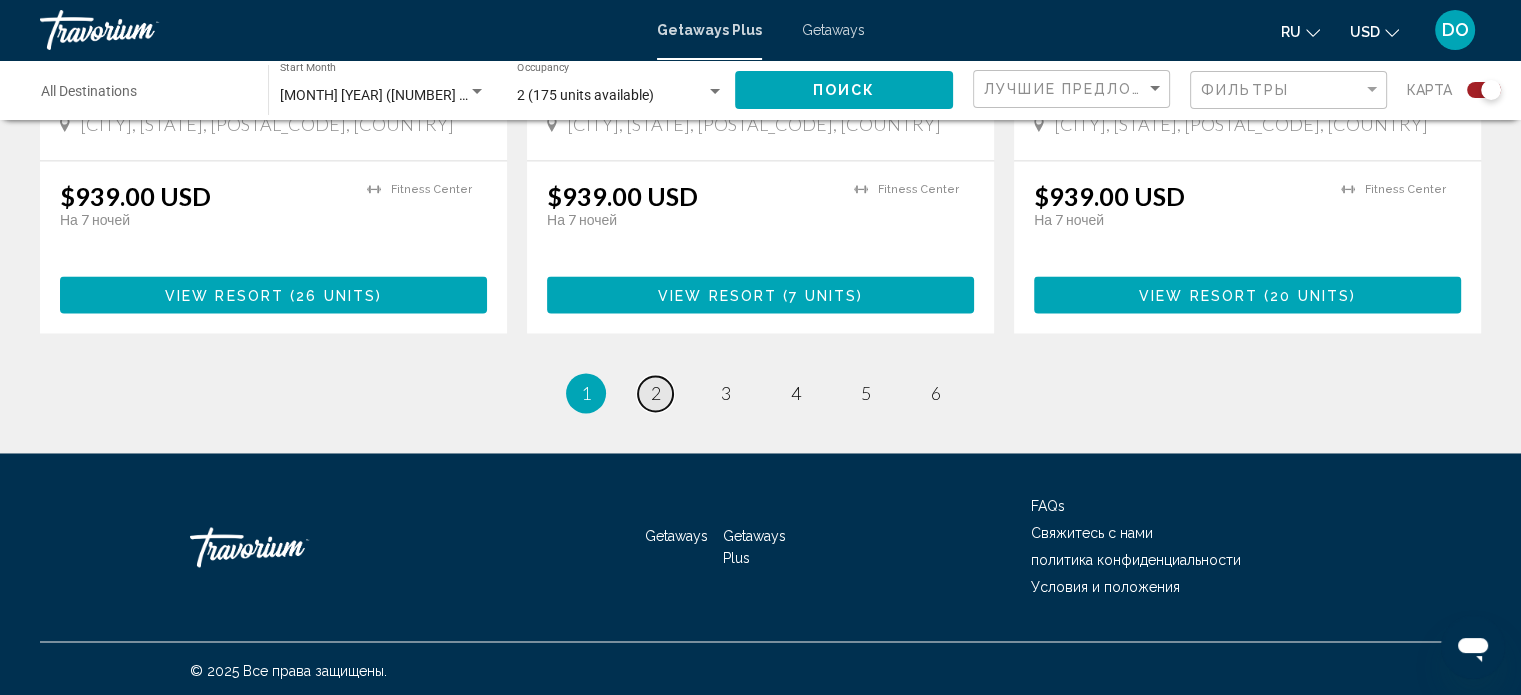 click on "2" at bounding box center [656, 393] 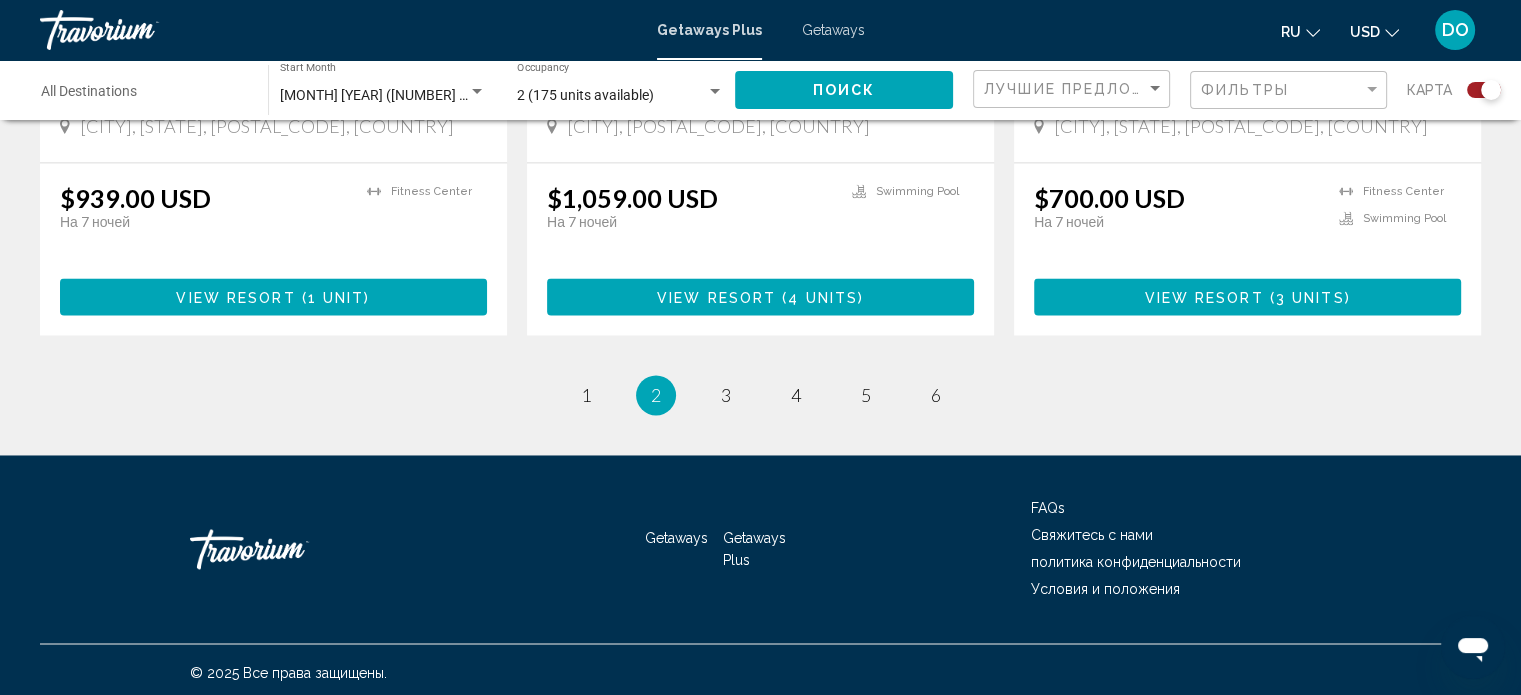 scroll, scrollTop: 3181, scrollLeft: 0, axis: vertical 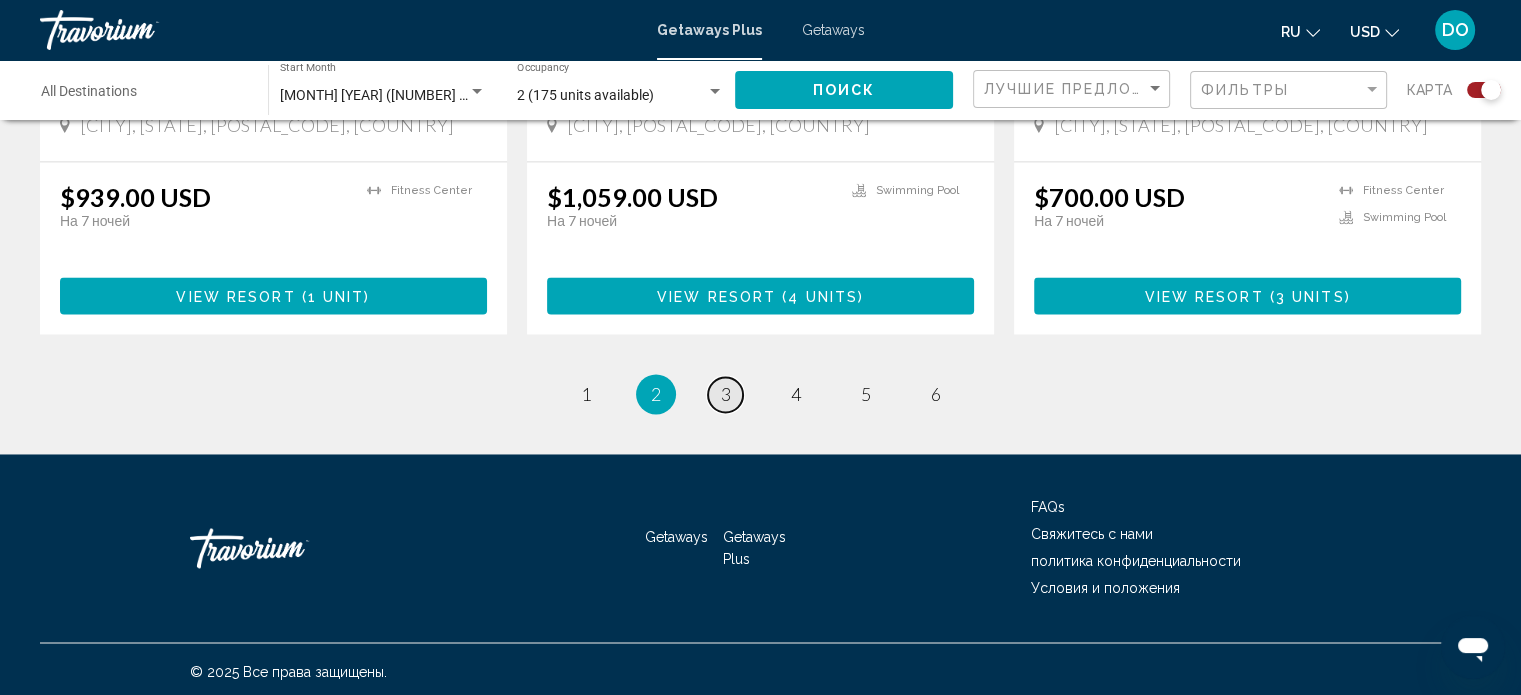 click on "3" at bounding box center [726, 394] 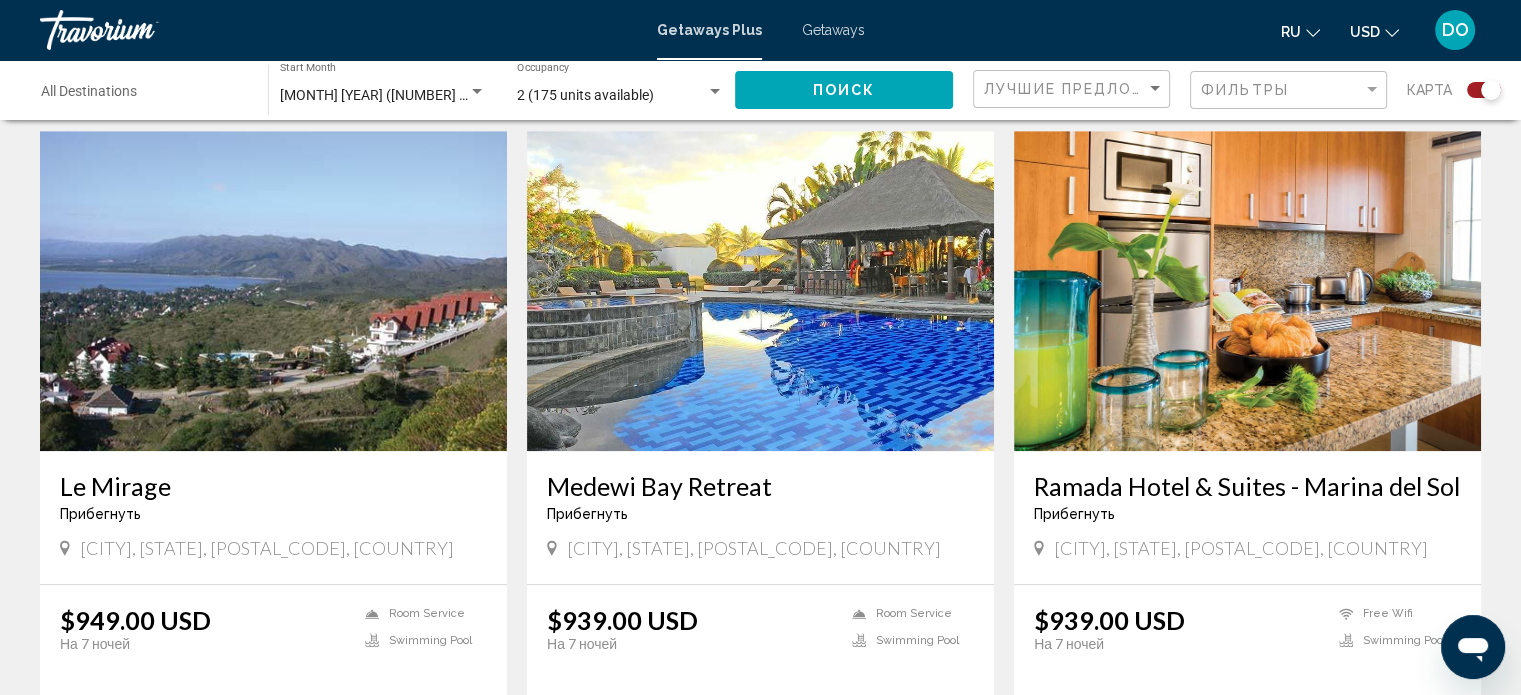 scroll, scrollTop: 1429, scrollLeft: 0, axis: vertical 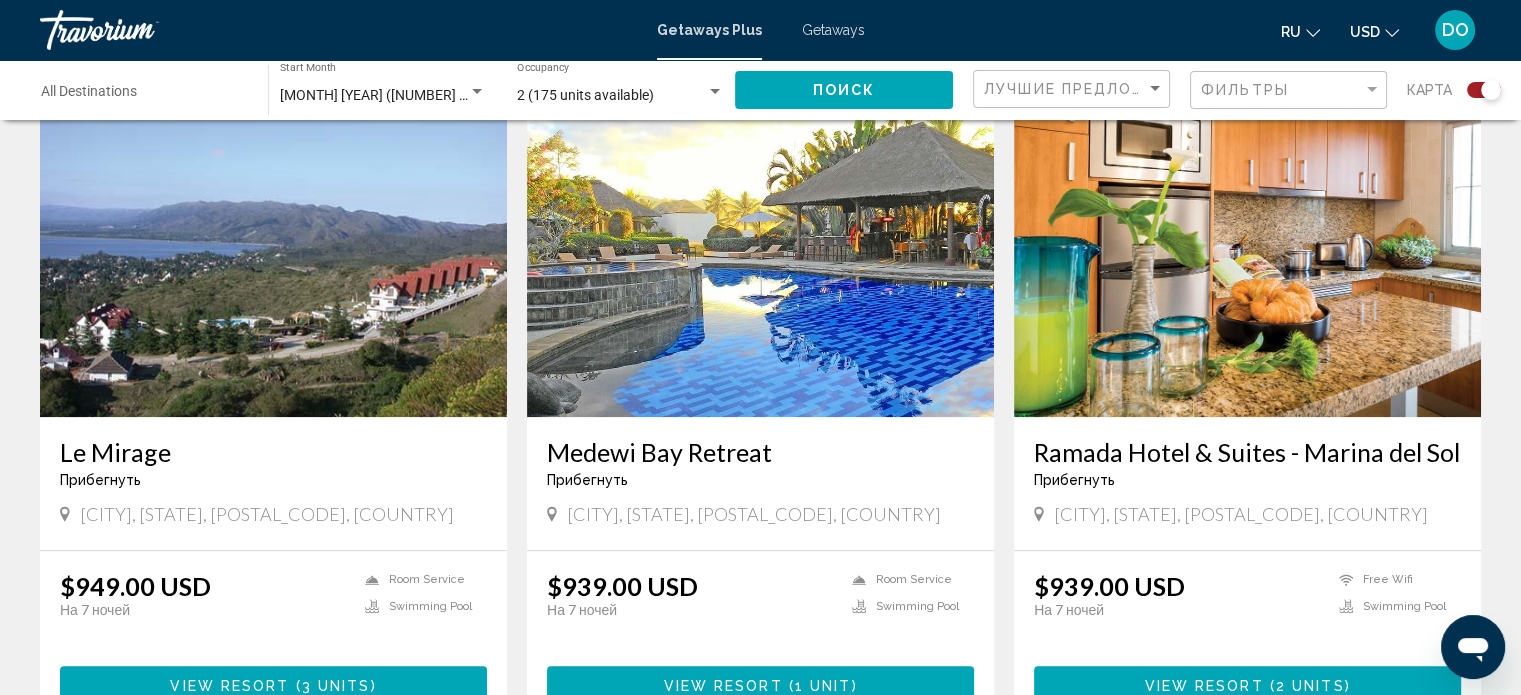 click at bounding box center [1247, 257] 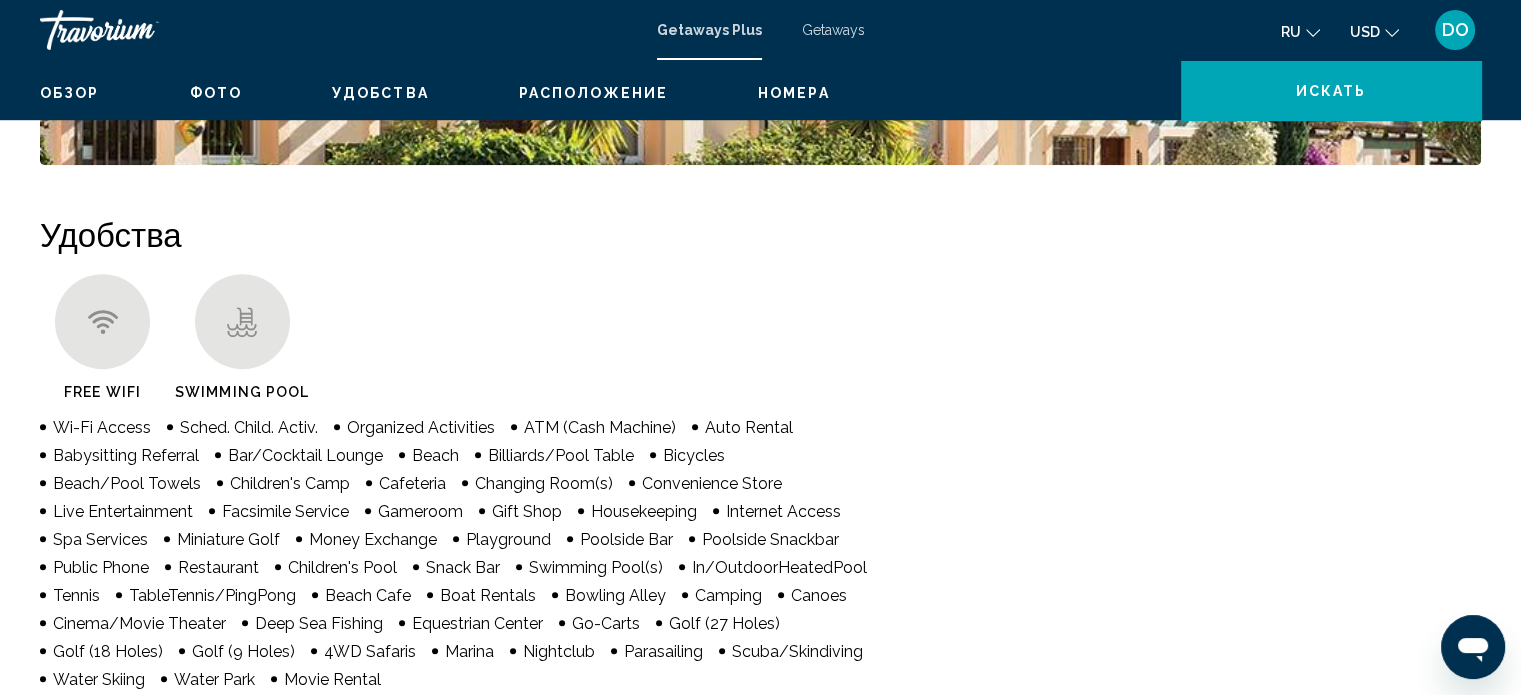 scroll, scrollTop: 12, scrollLeft: 0, axis: vertical 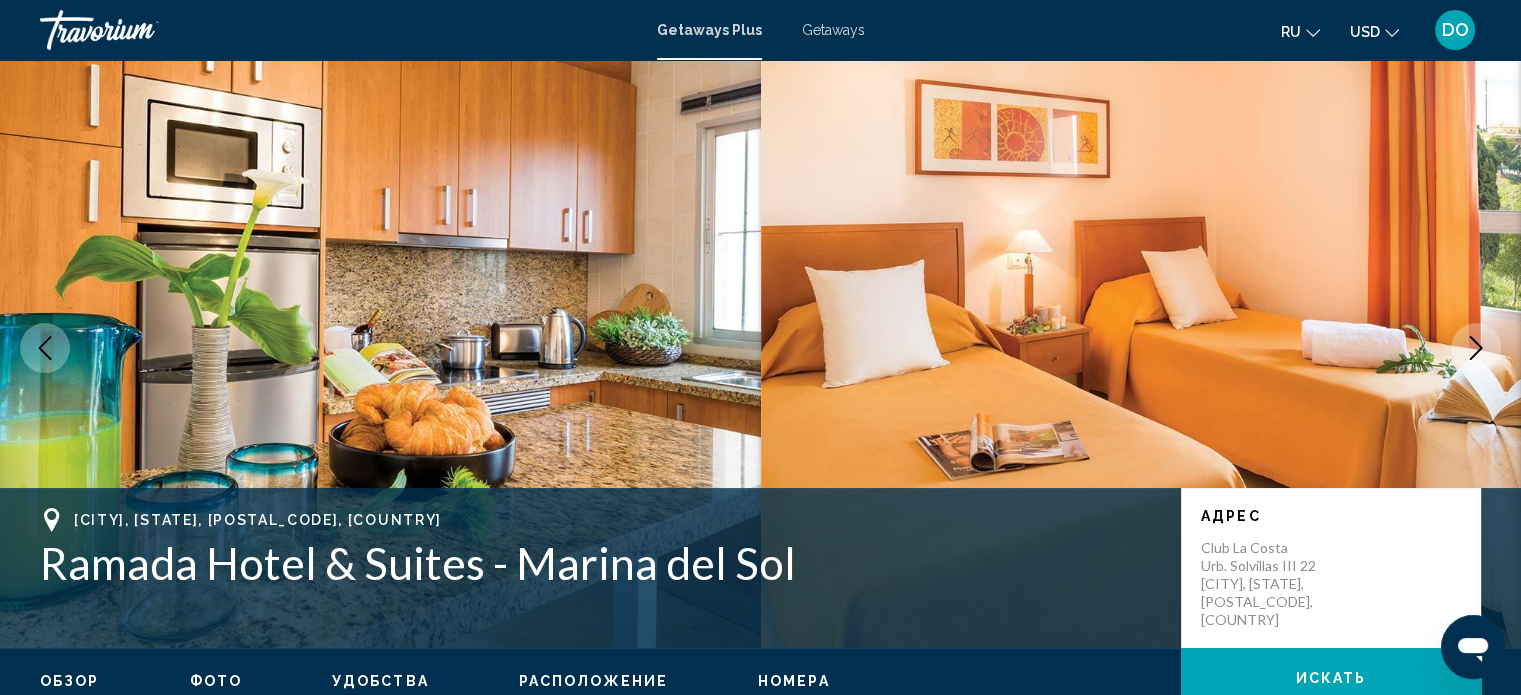 click 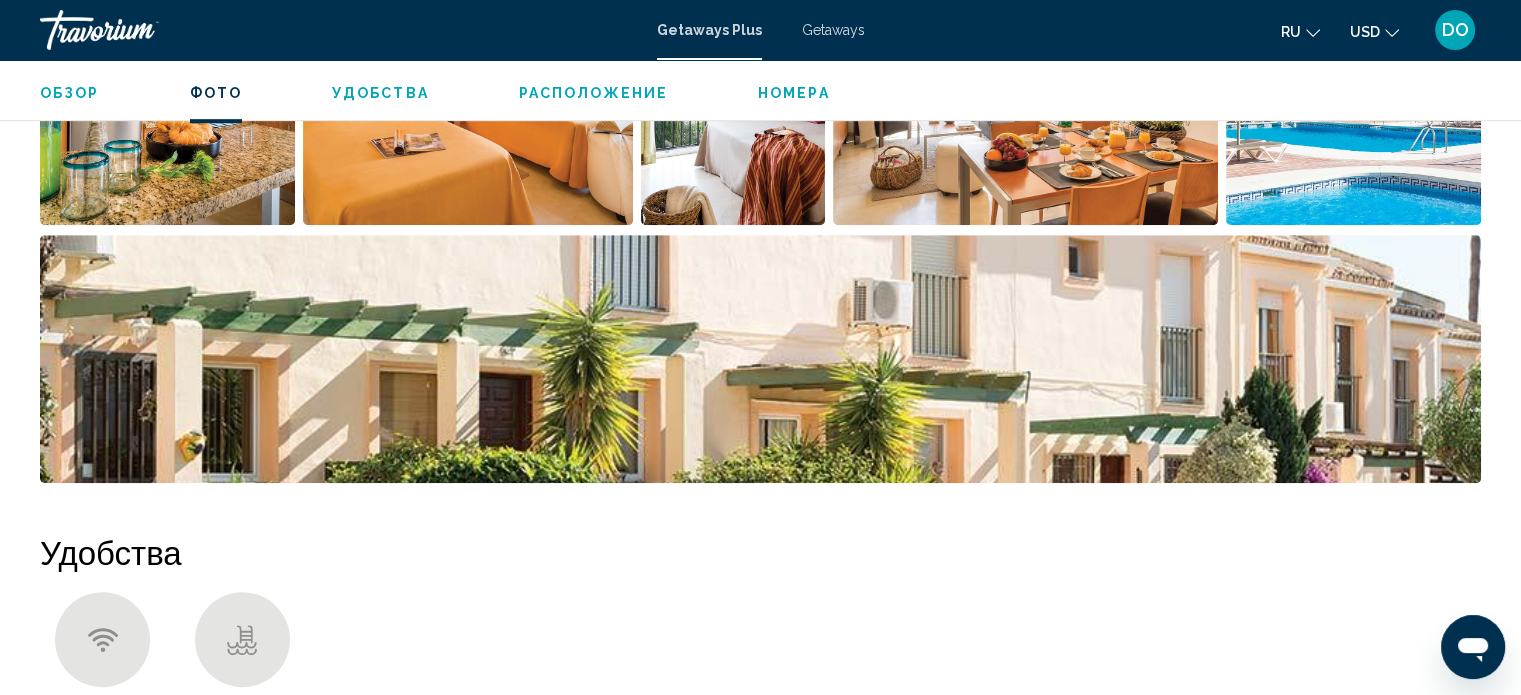 scroll, scrollTop: 812, scrollLeft: 0, axis: vertical 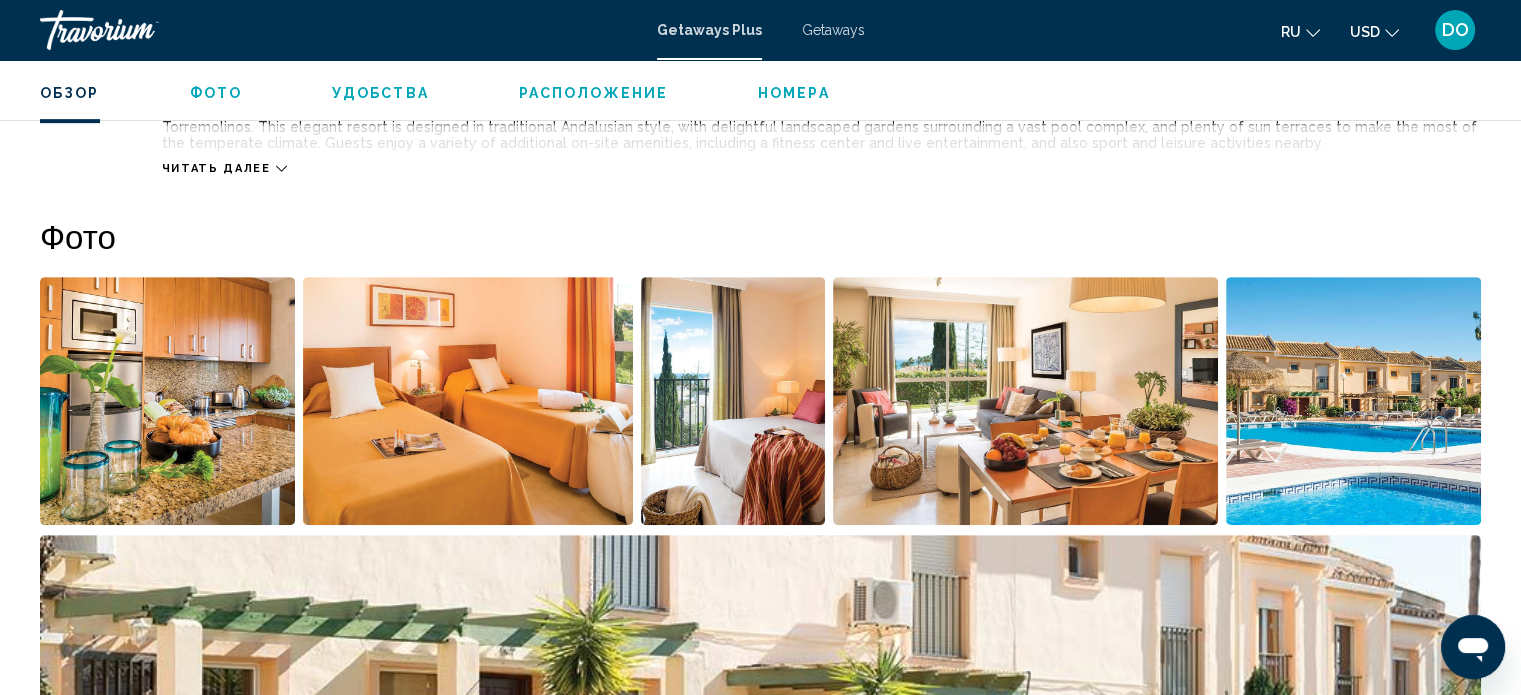 click at bounding box center [167, 401] 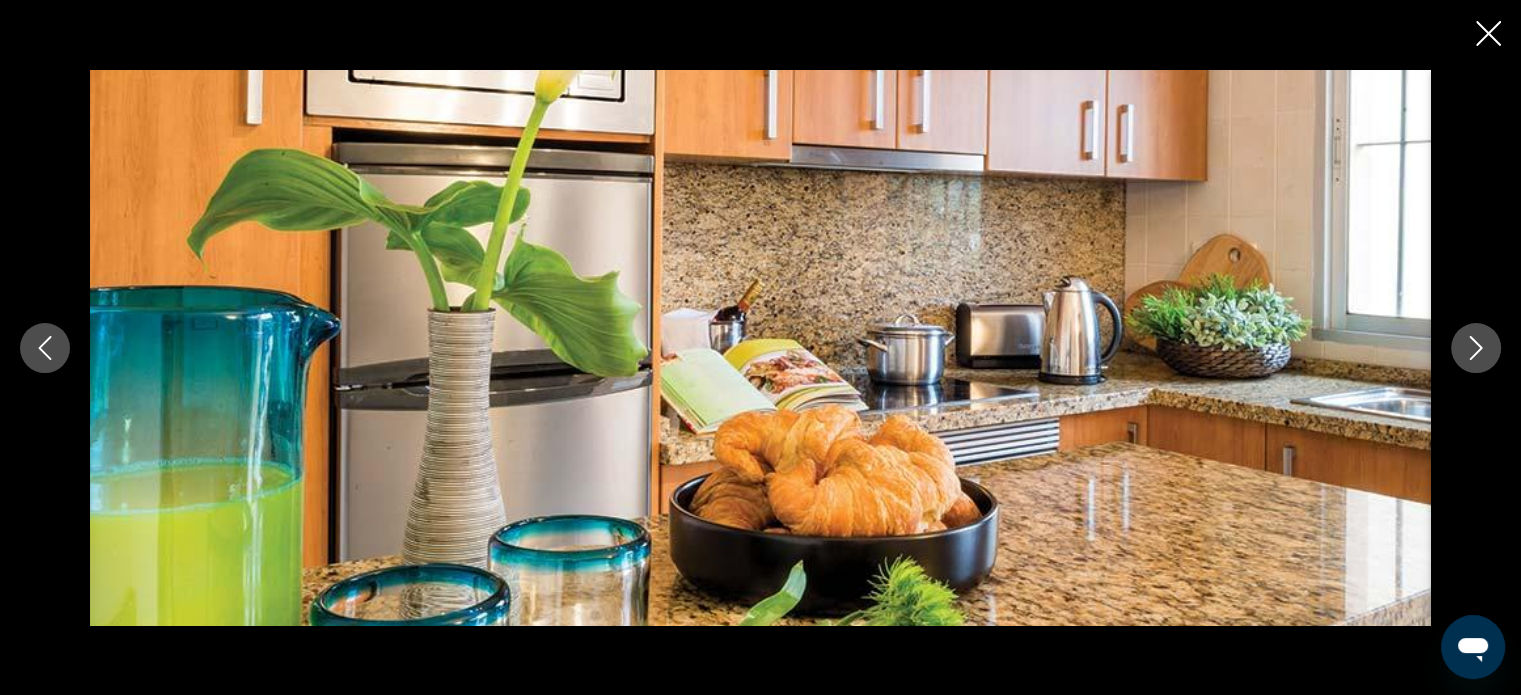 click 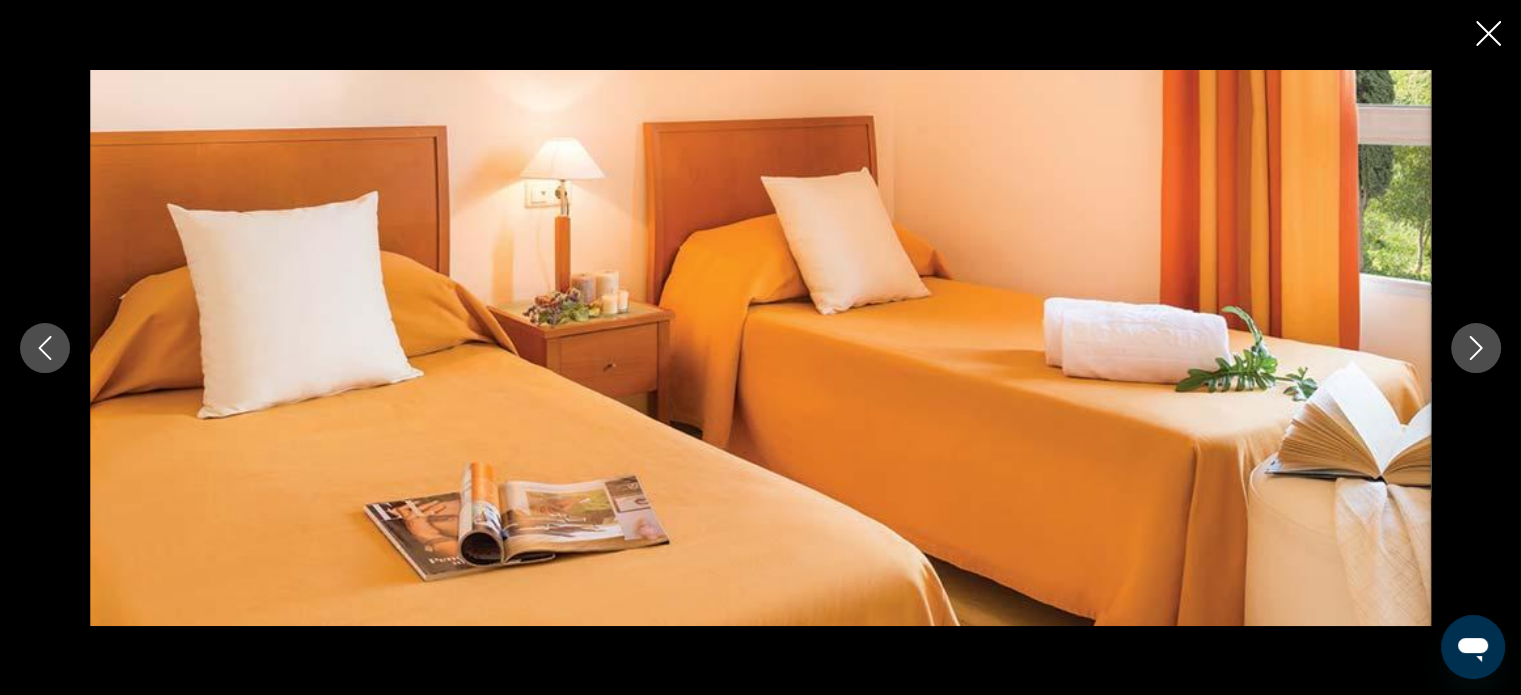 click 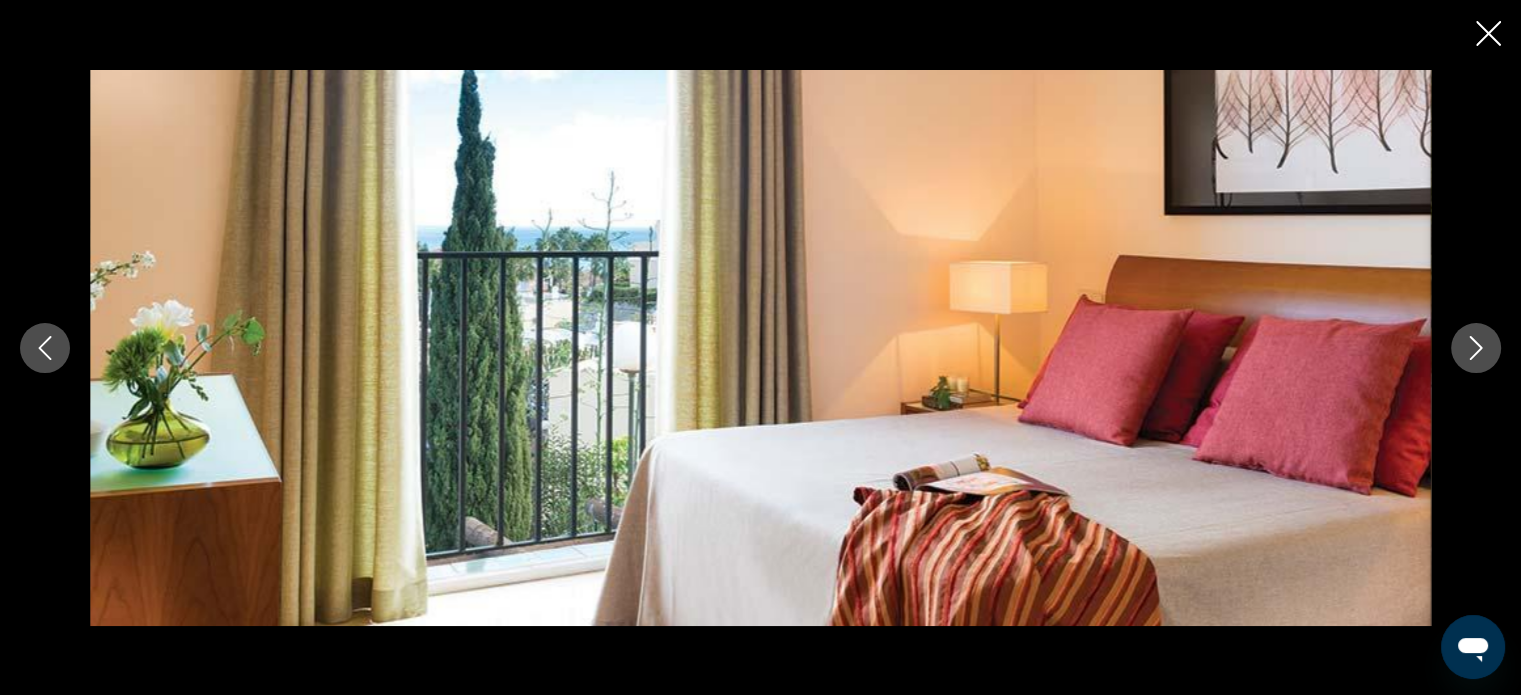 click 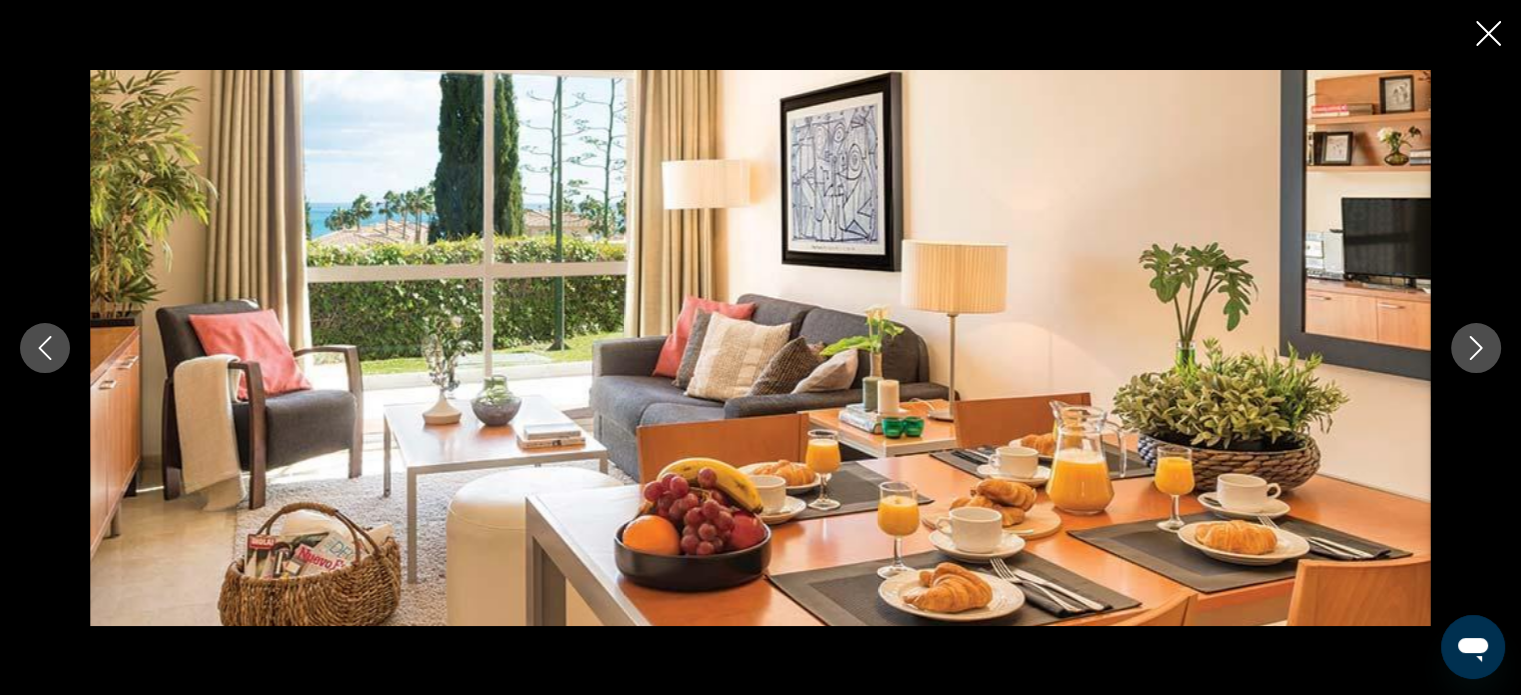 click 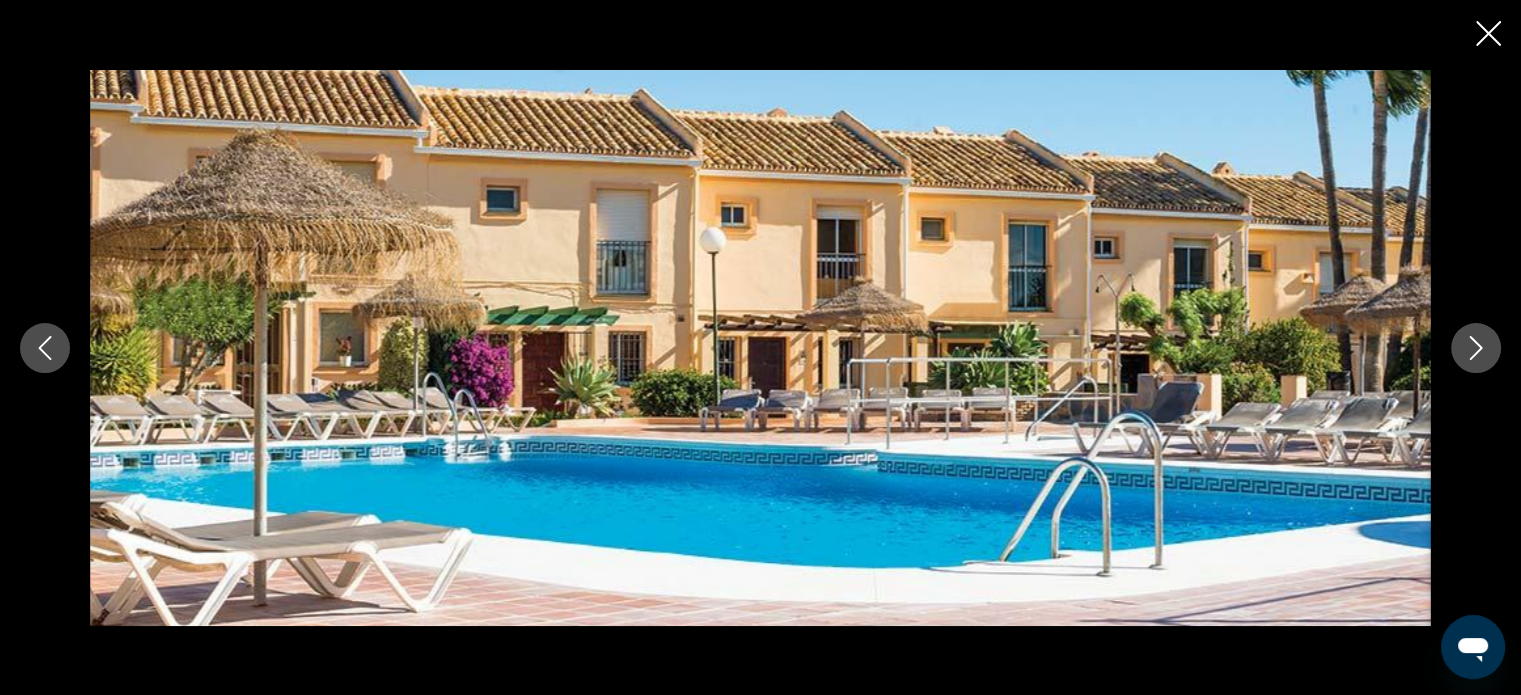 click 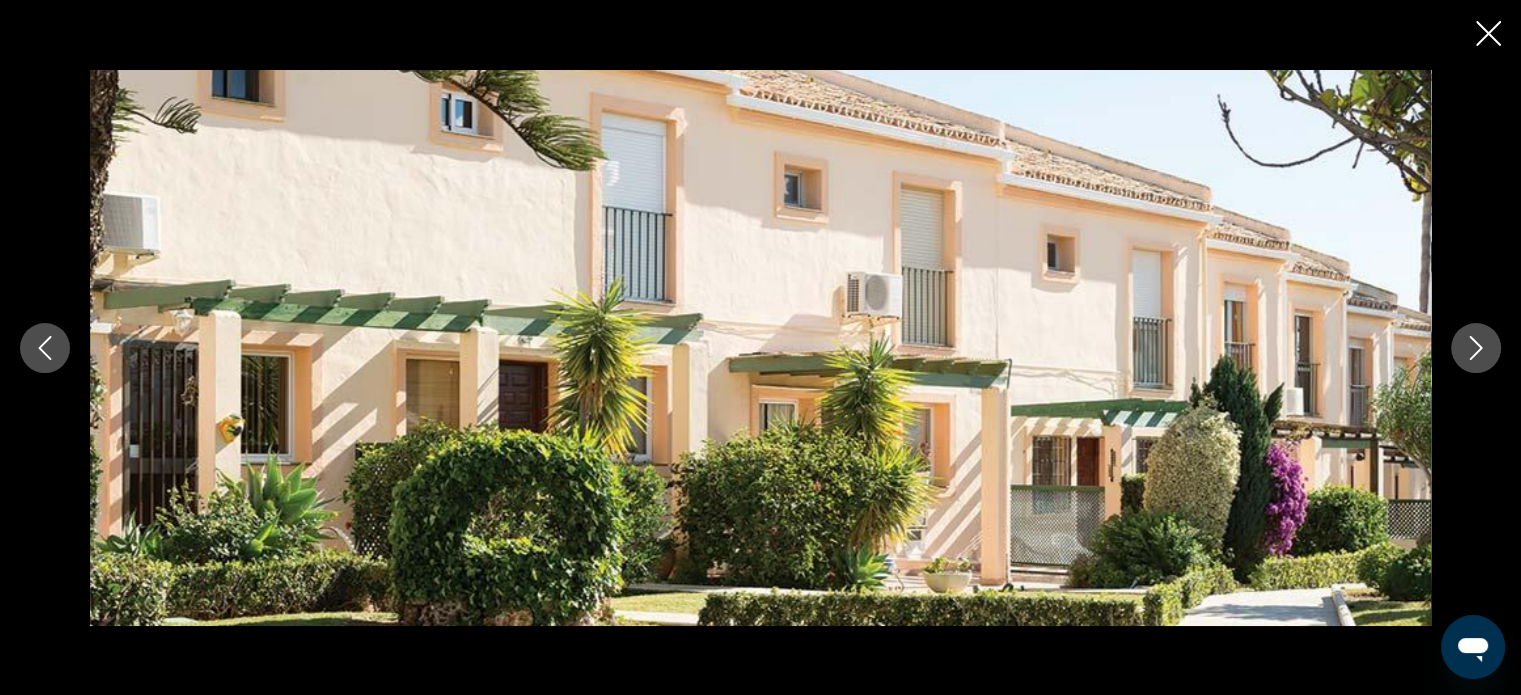 click 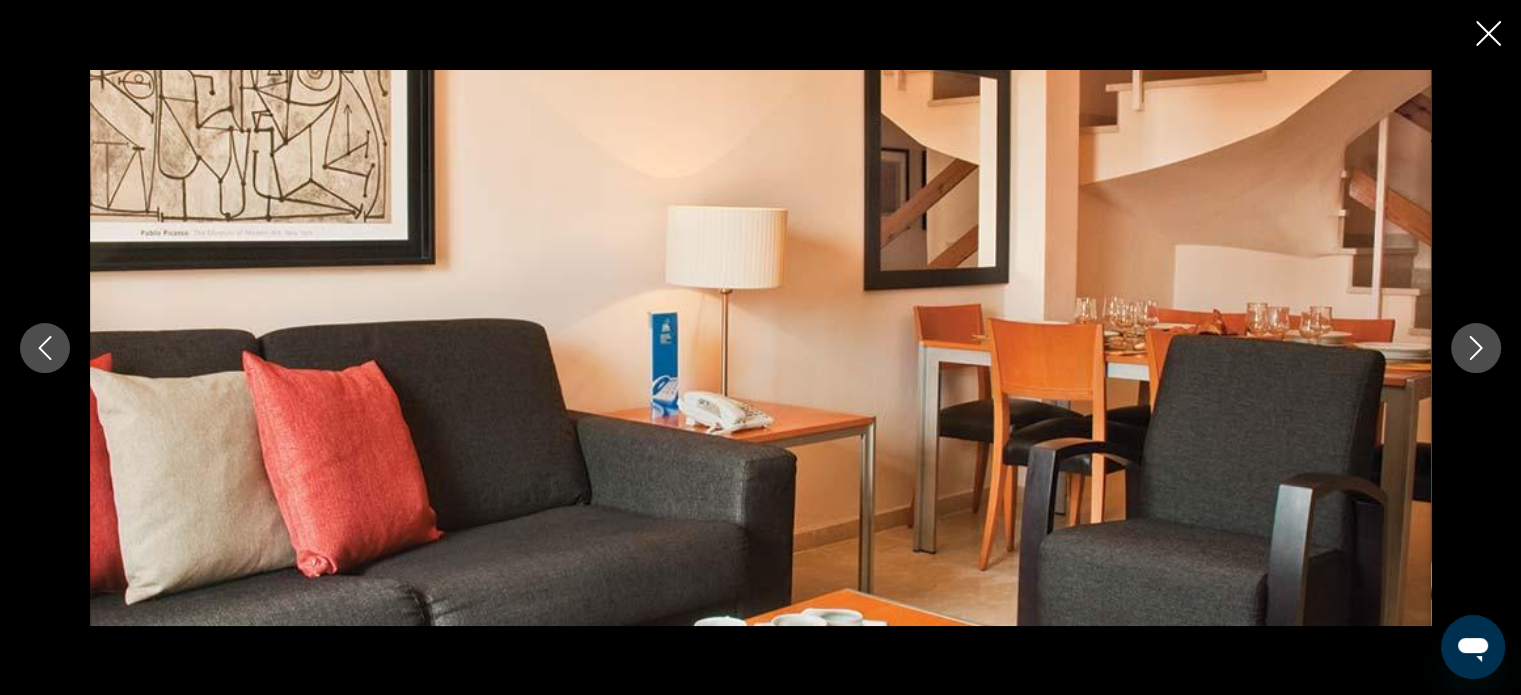 click 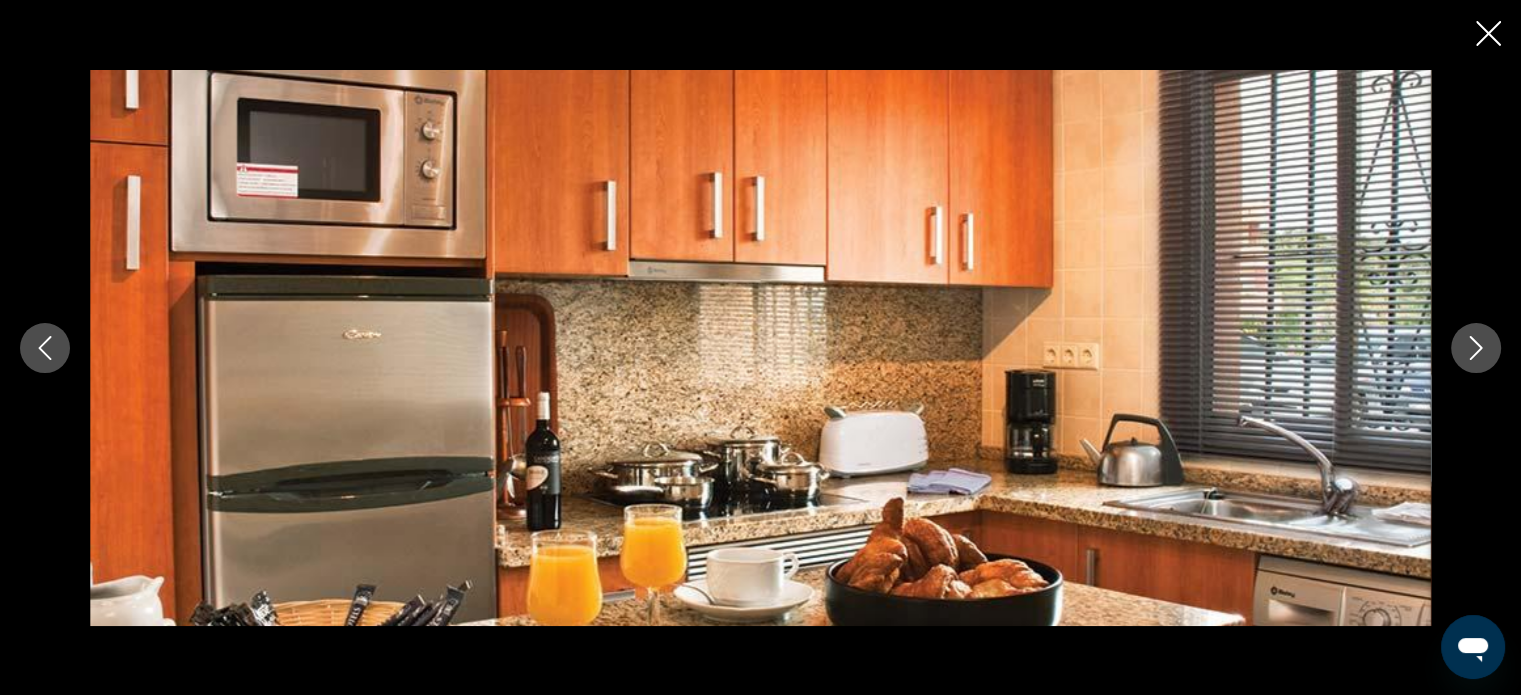 click 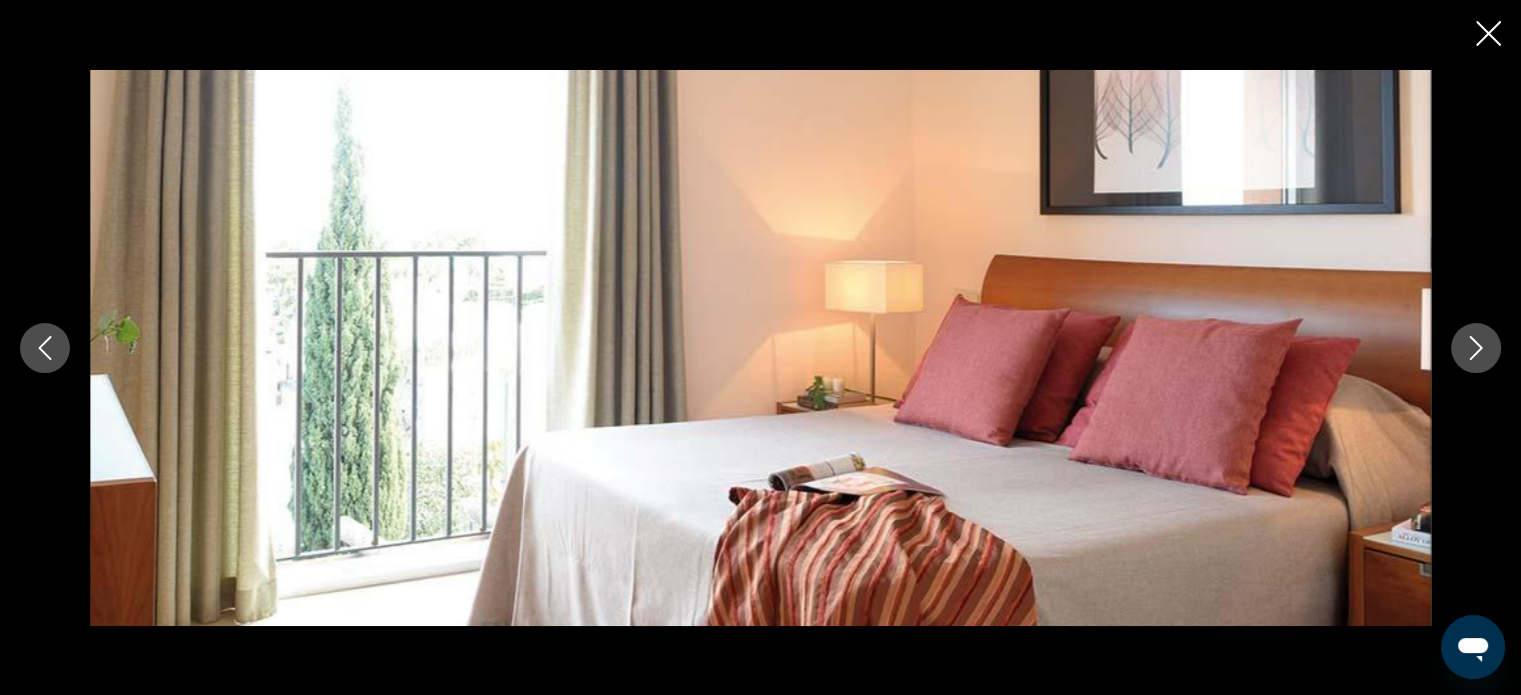 click 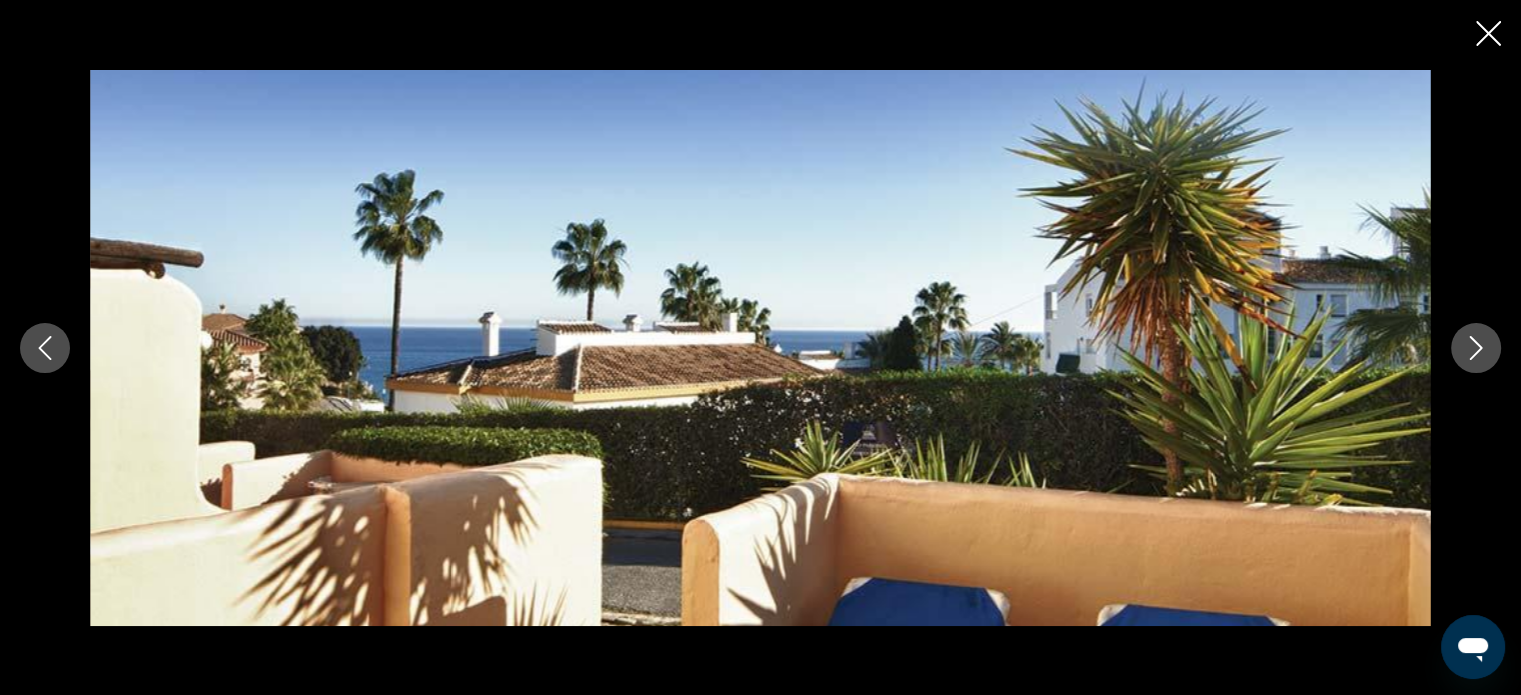 click 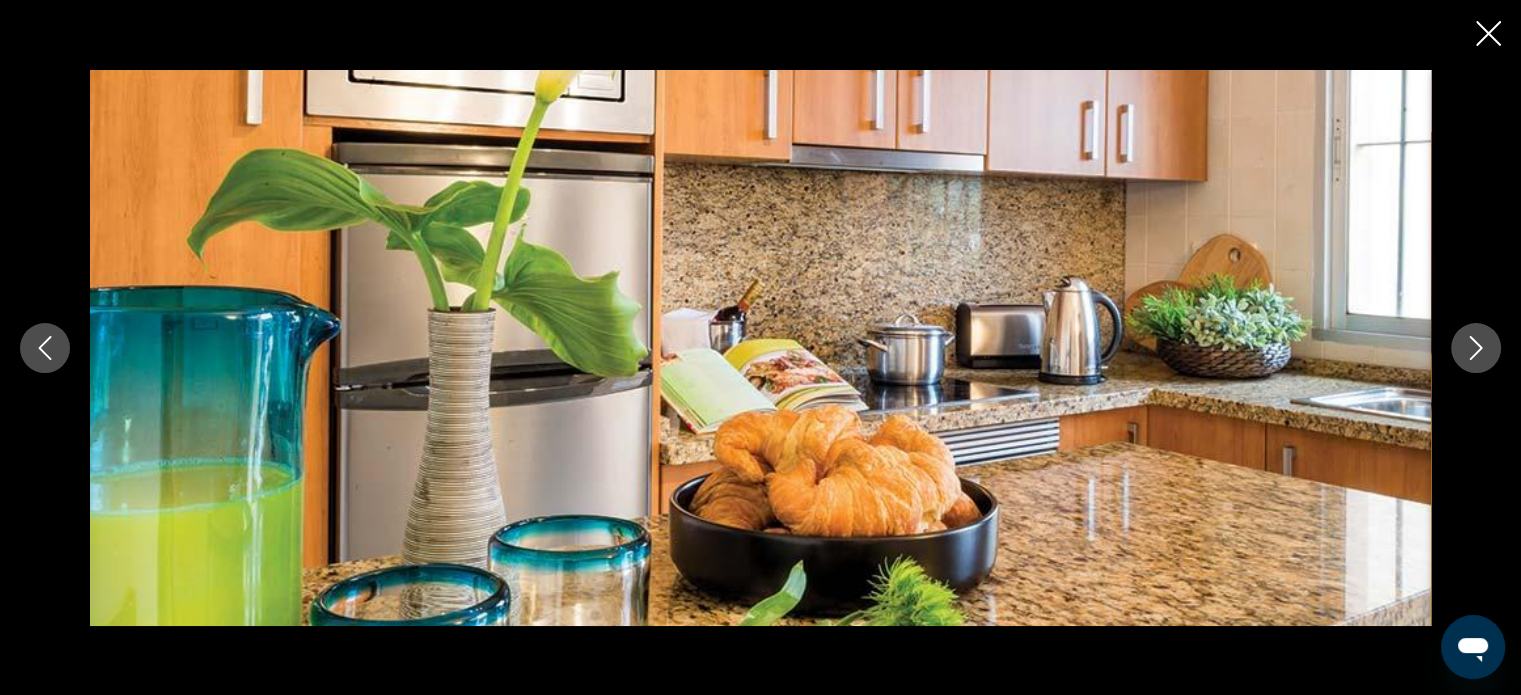click 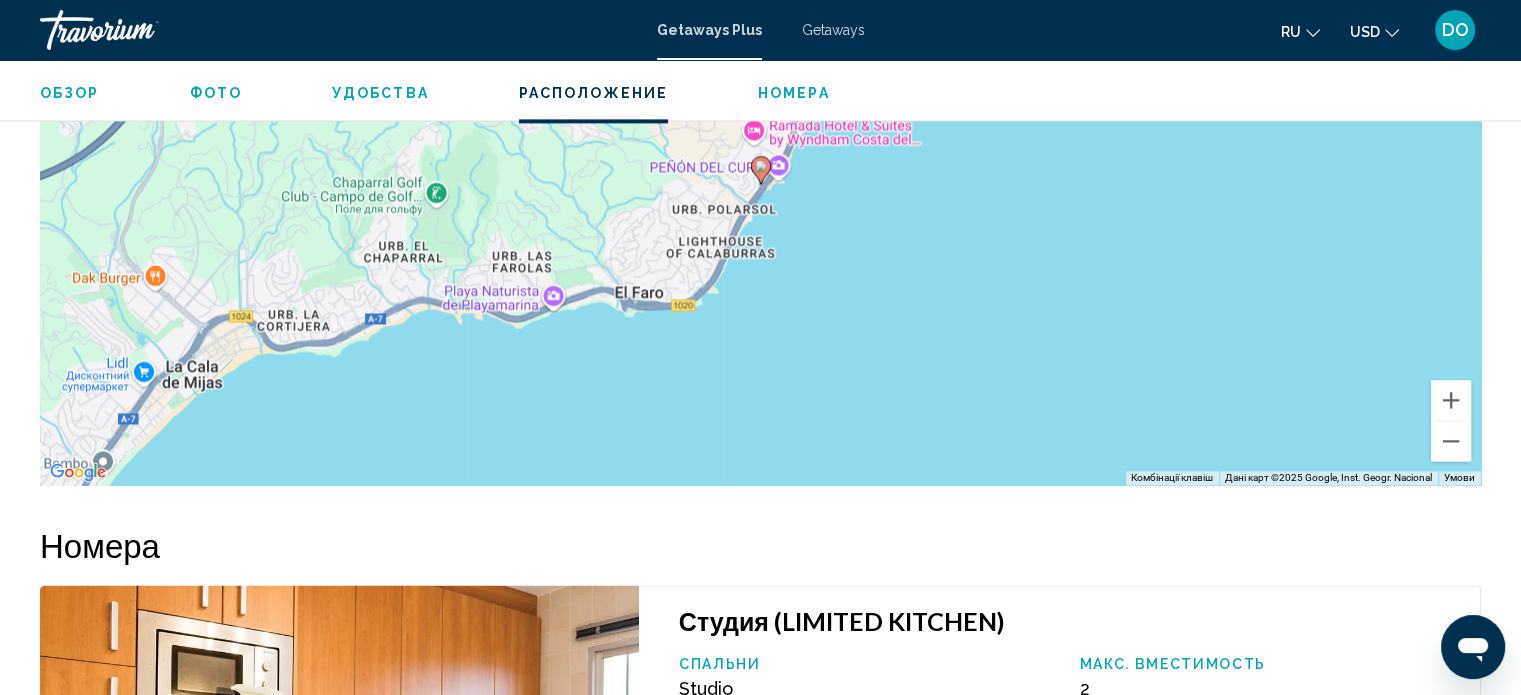 scroll, scrollTop: 2812, scrollLeft: 0, axis: vertical 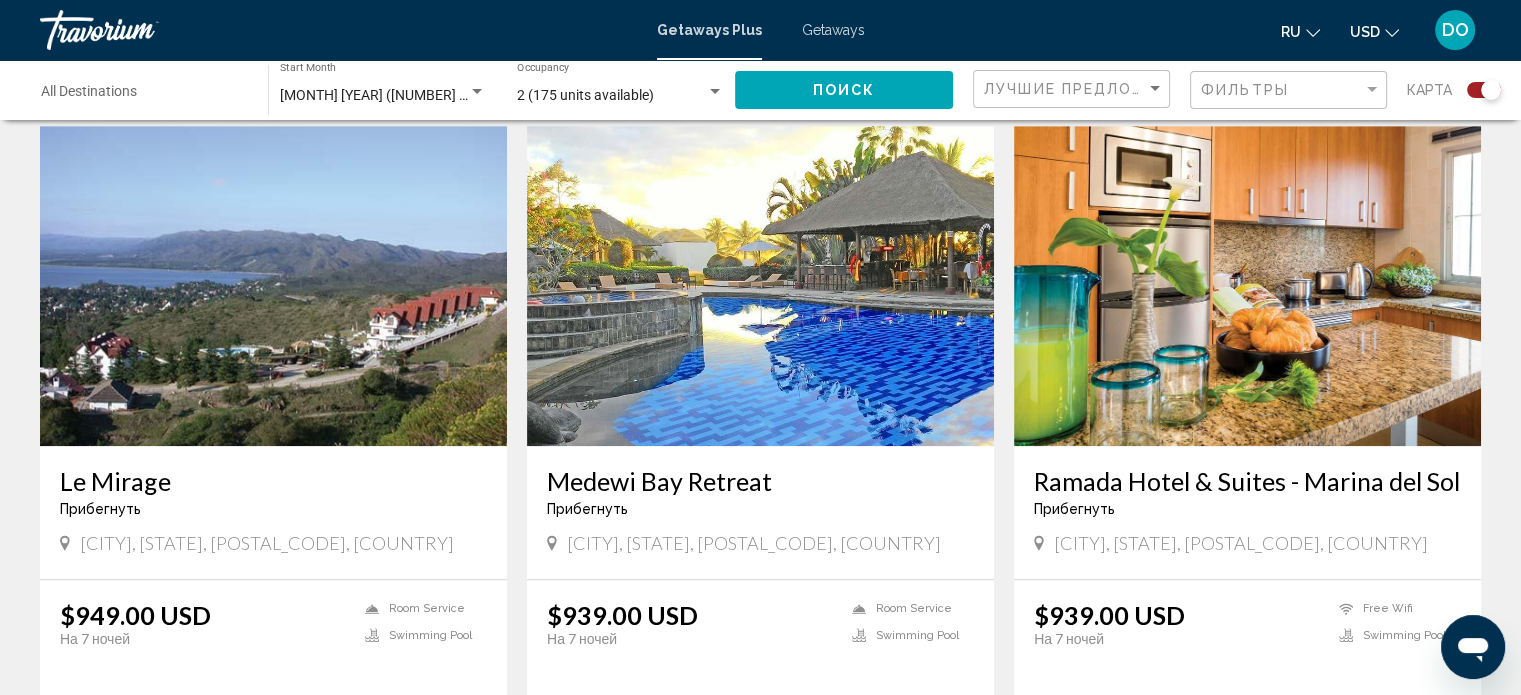 drag, startPoint x: 213, startPoint y: 287, endPoint x: 364, endPoint y: 283, distance: 151.05296 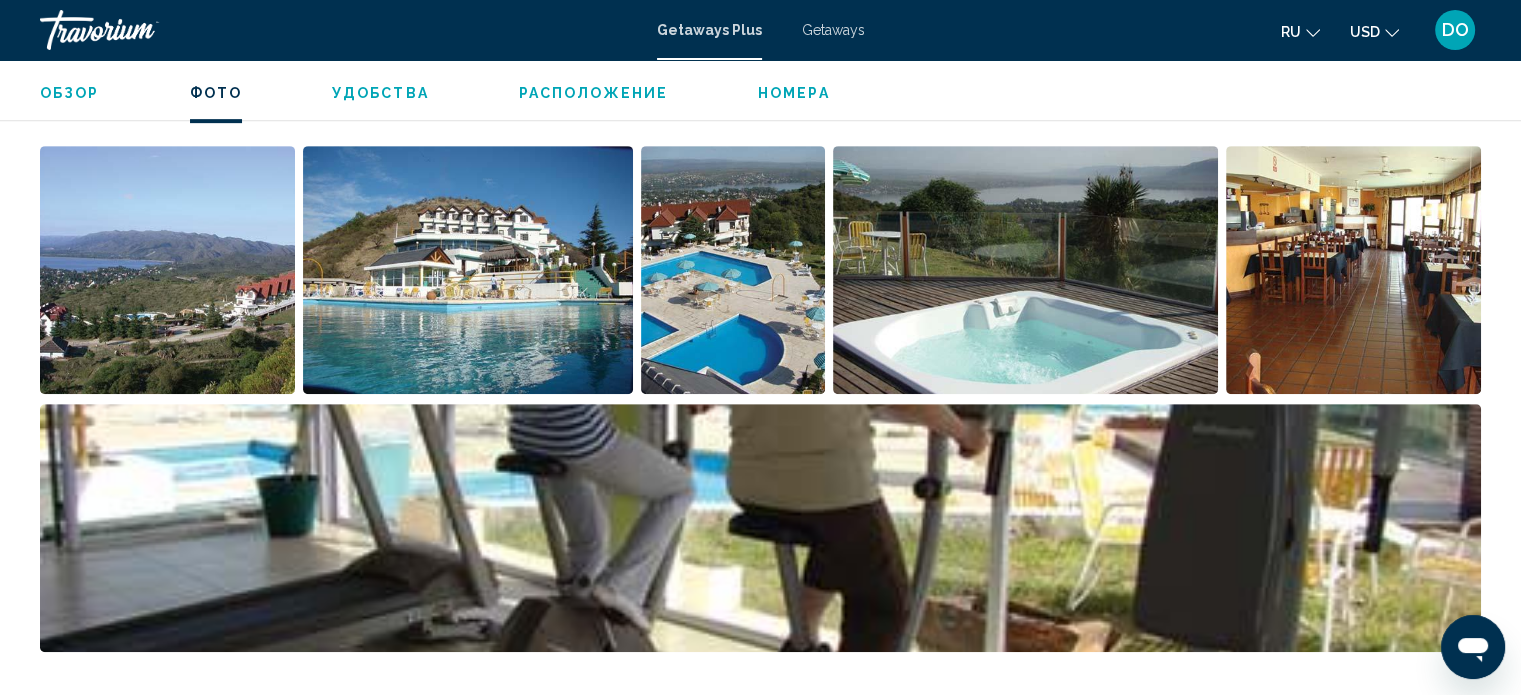 scroll, scrollTop: 912, scrollLeft: 0, axis: vertical 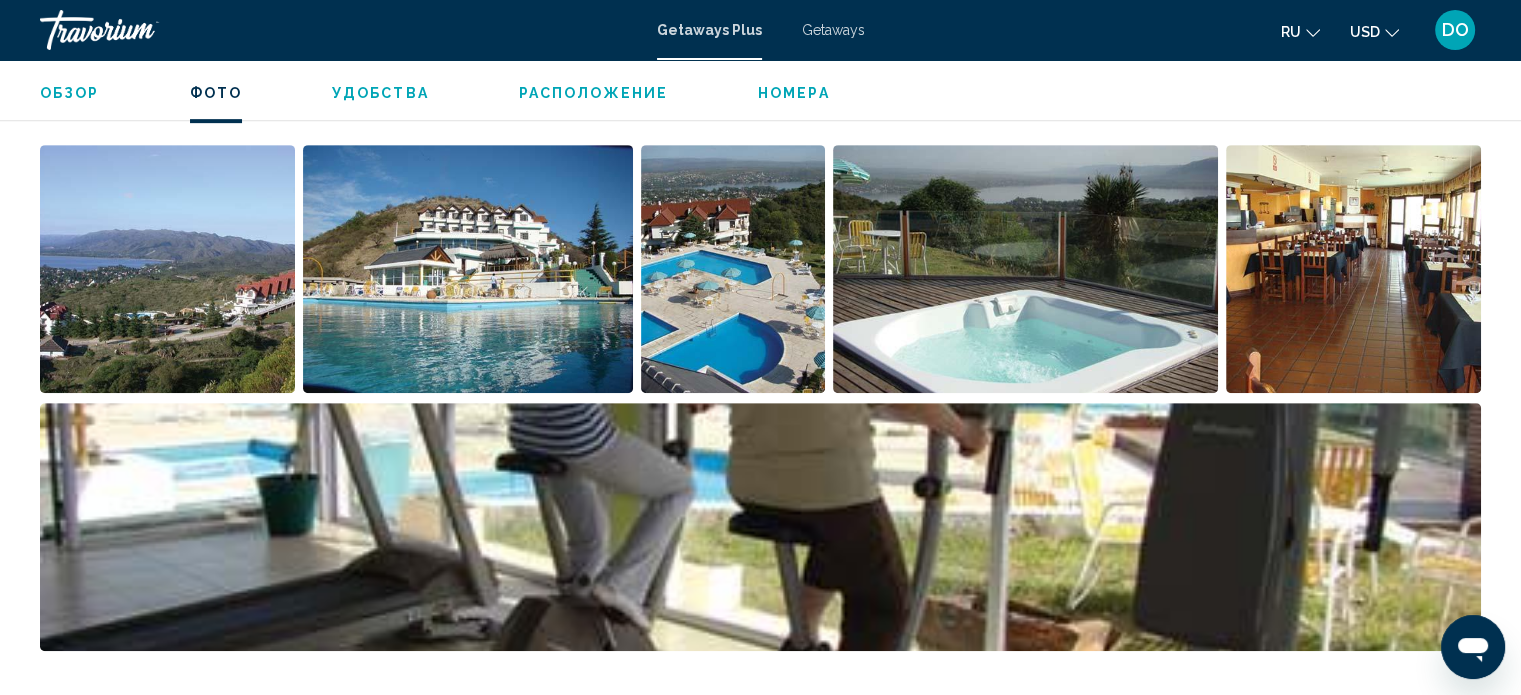 click at bounding box center (167, 269) 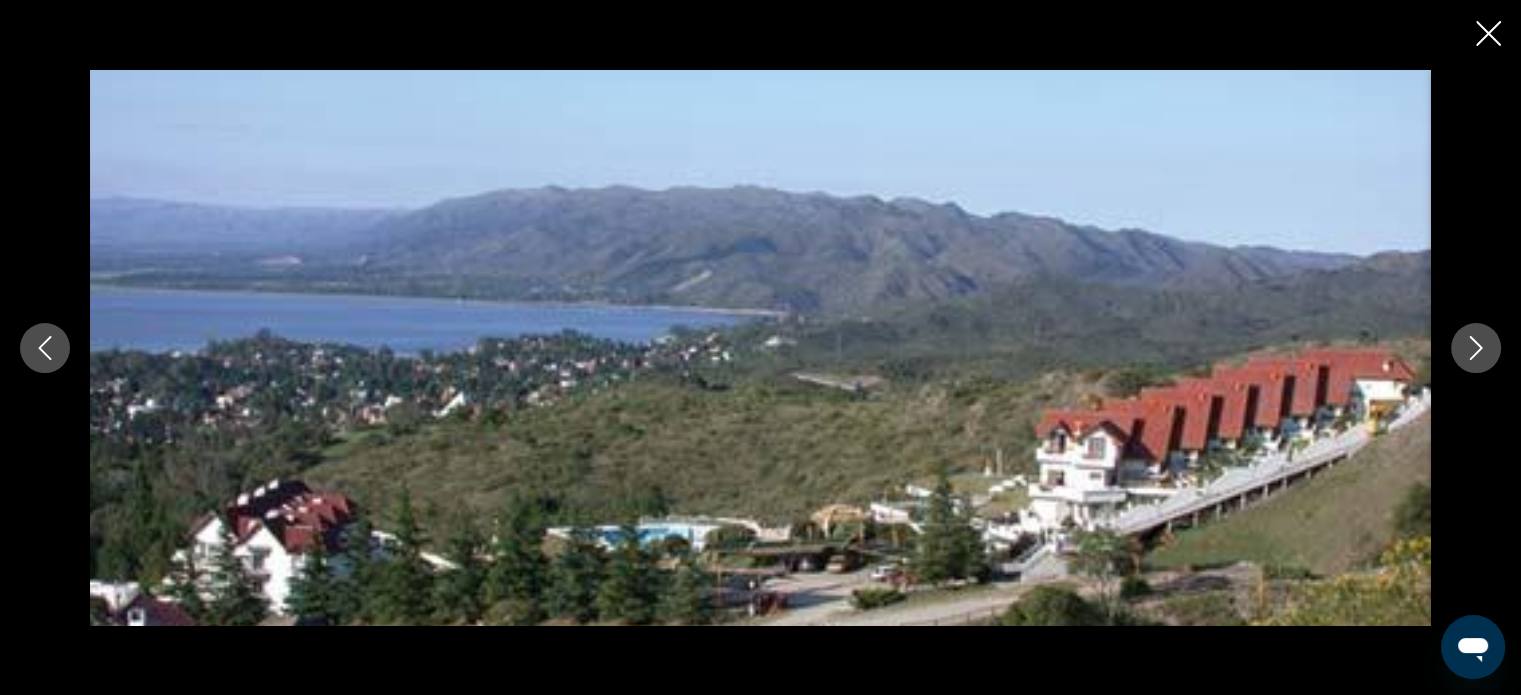 click 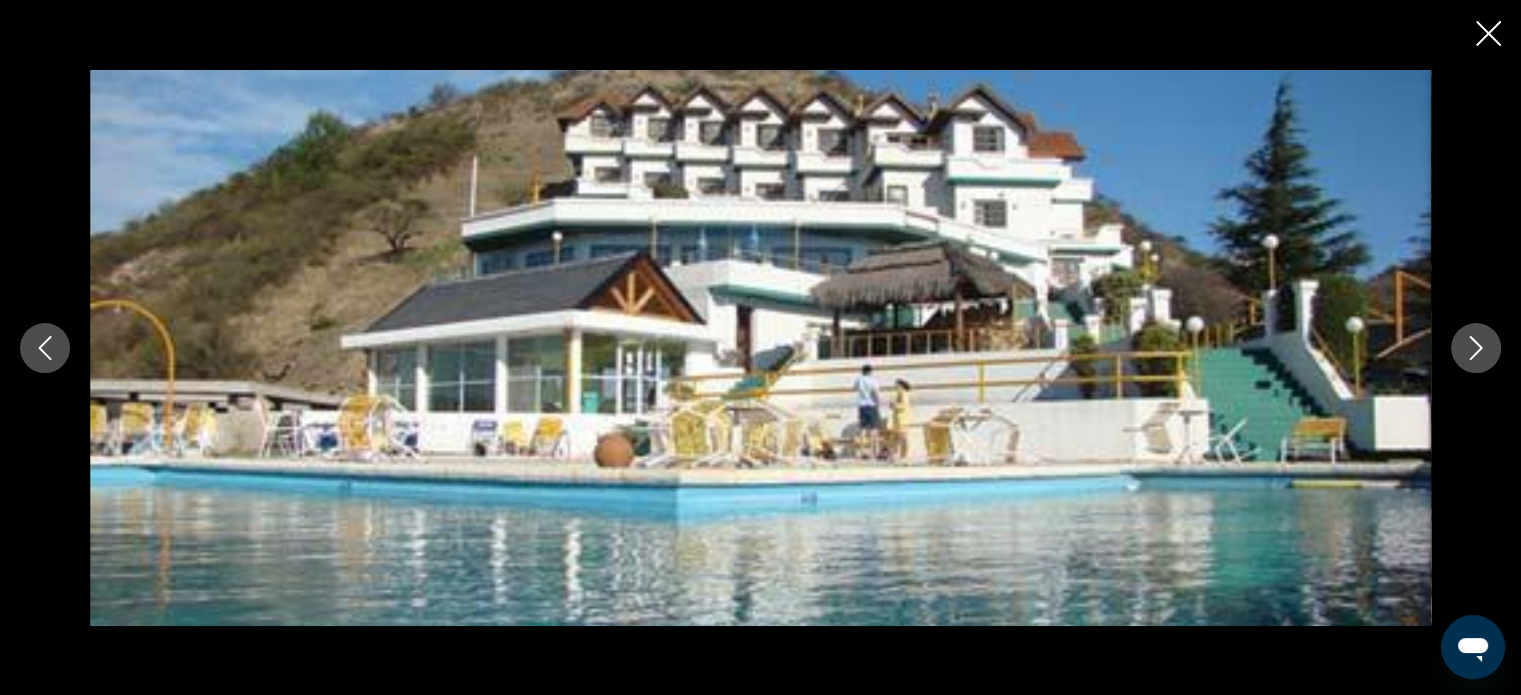 click 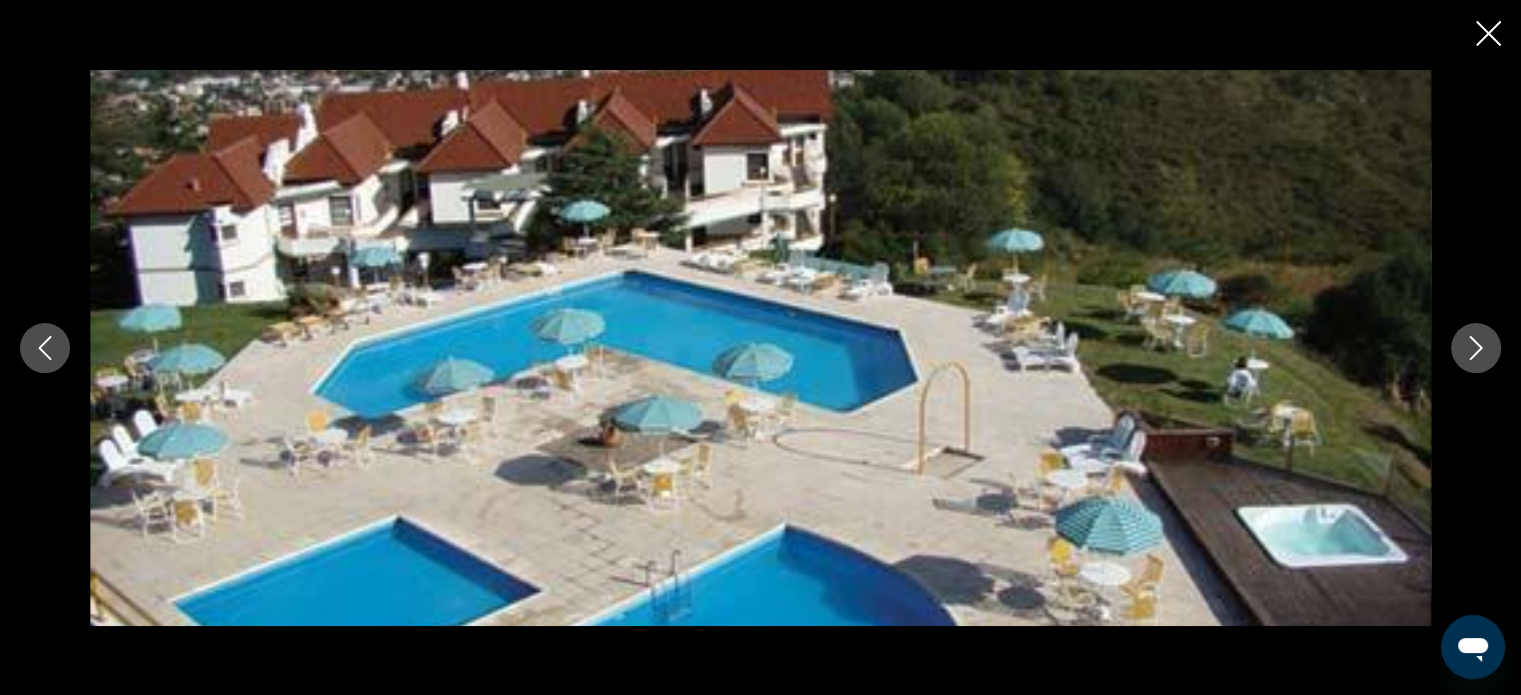 click 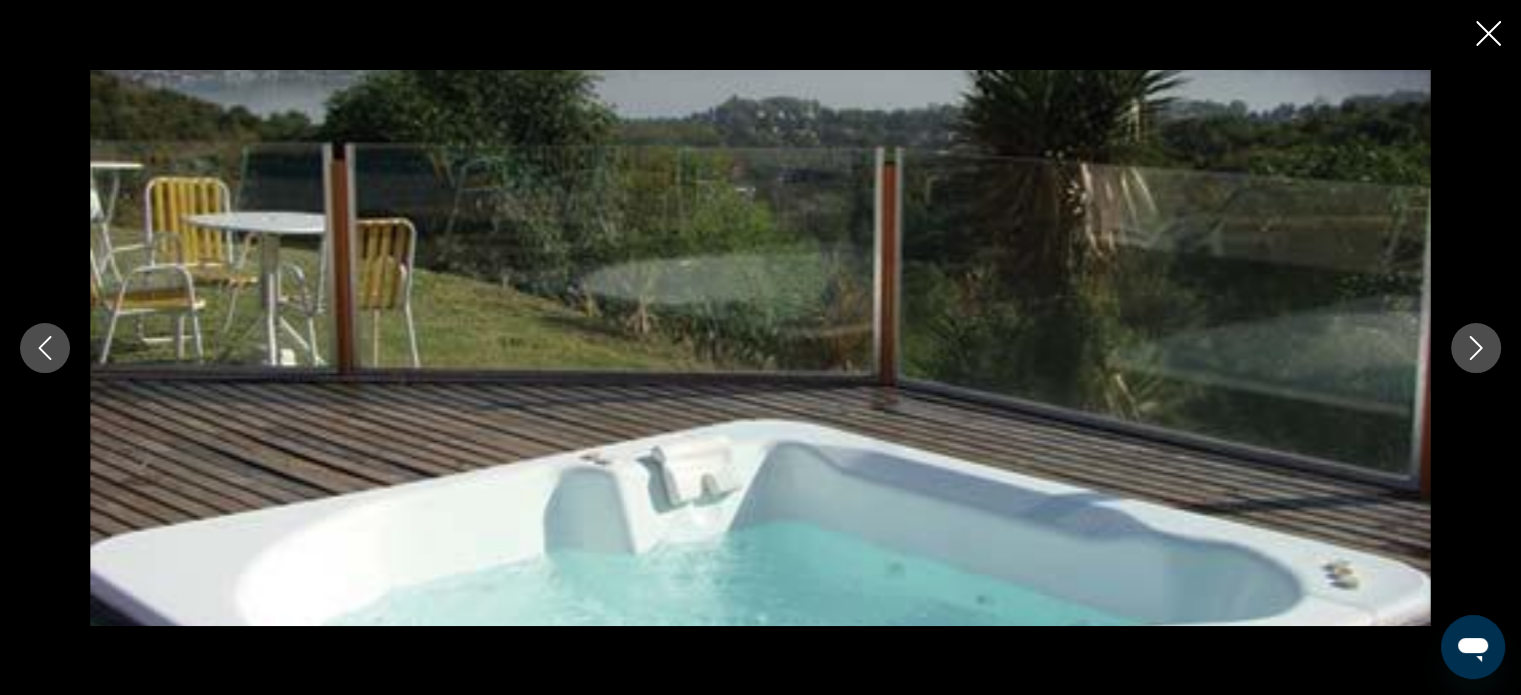 click 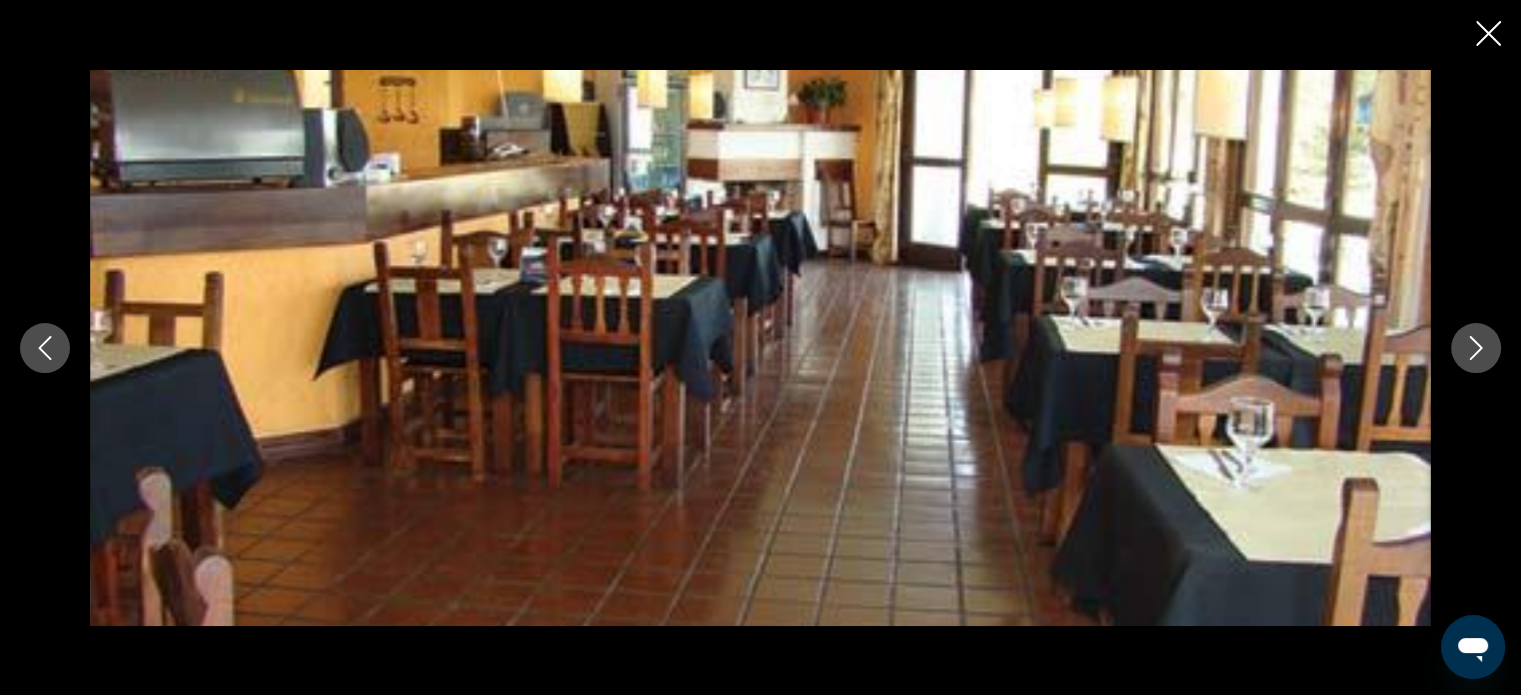 click 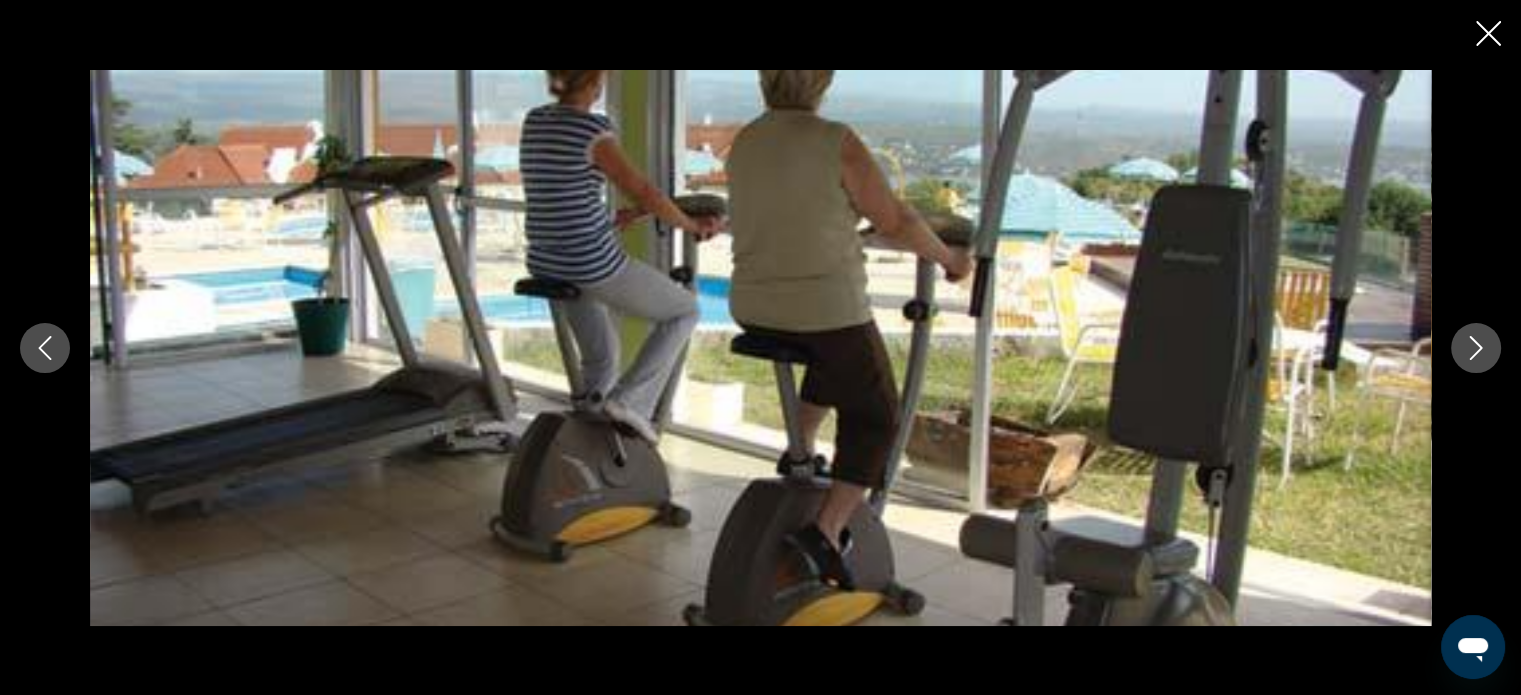 click 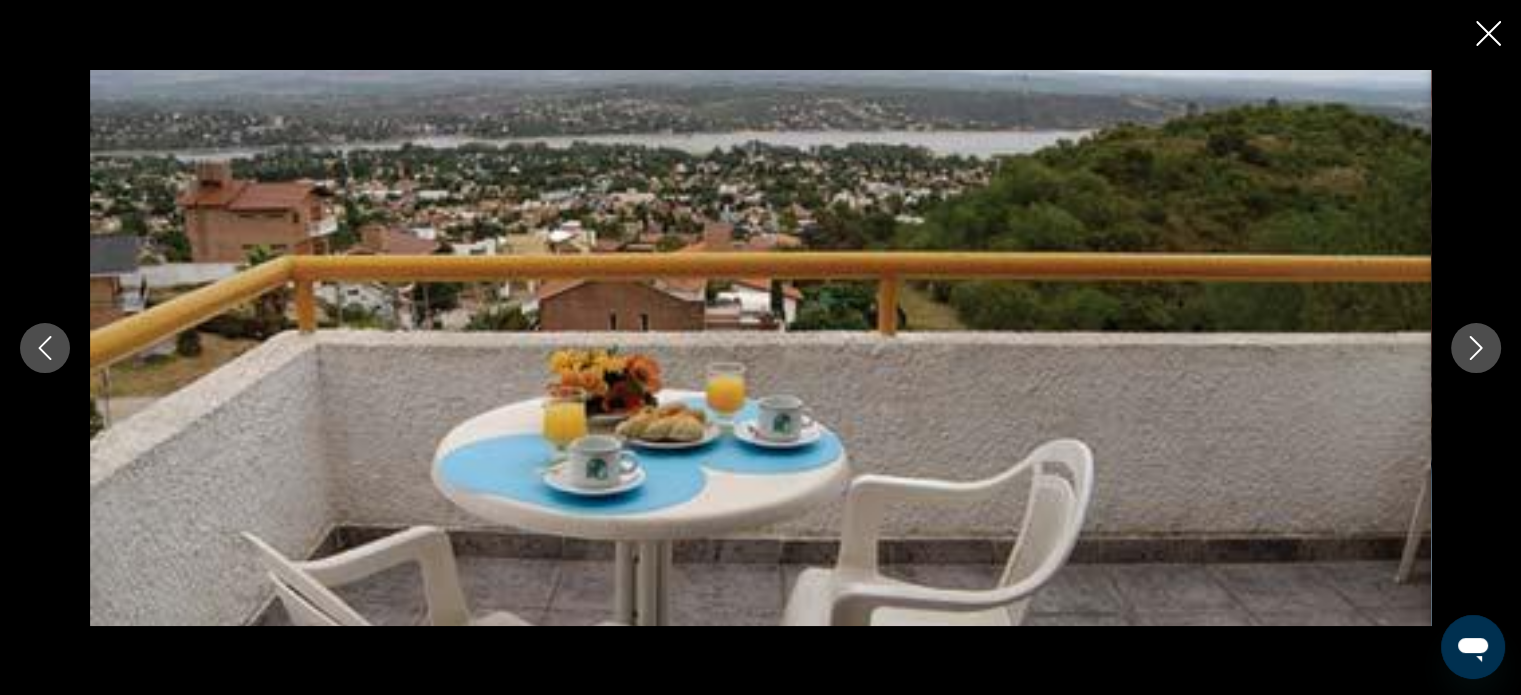 click 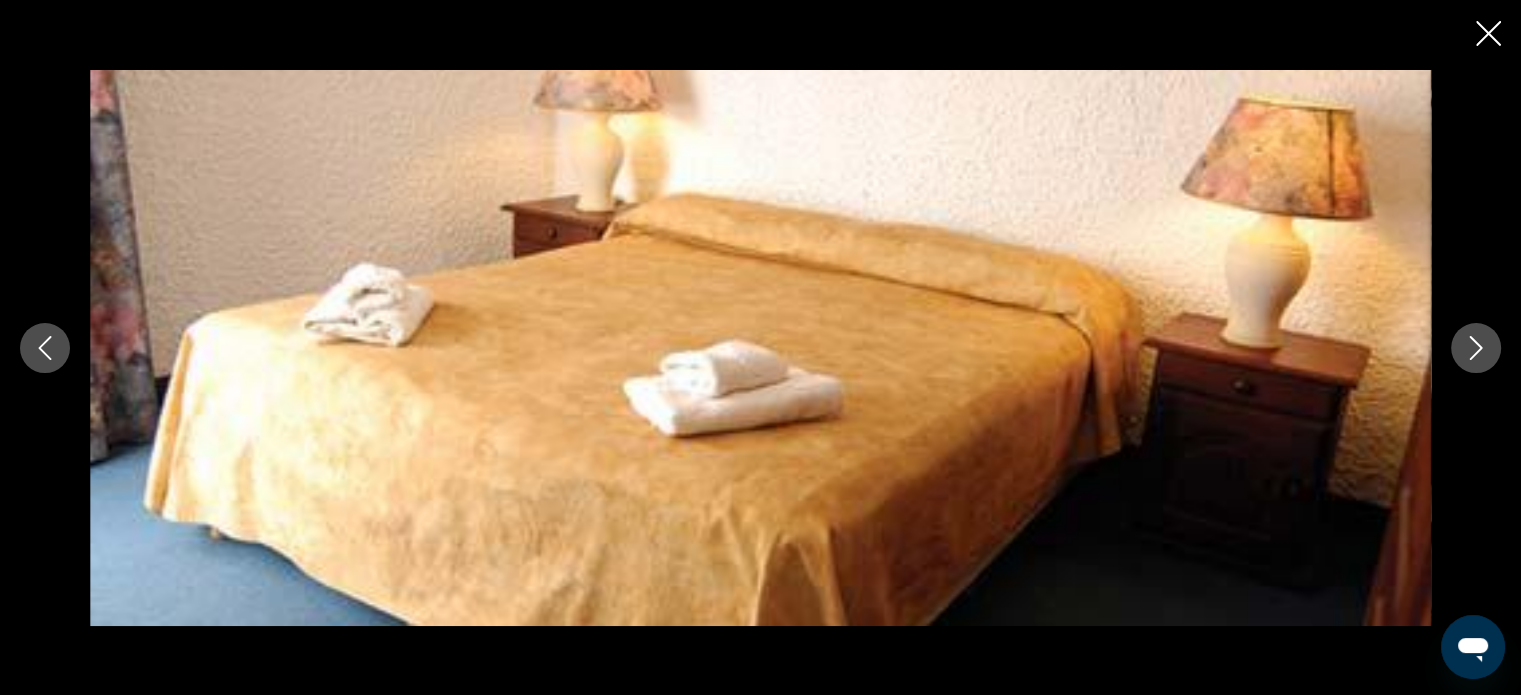 click 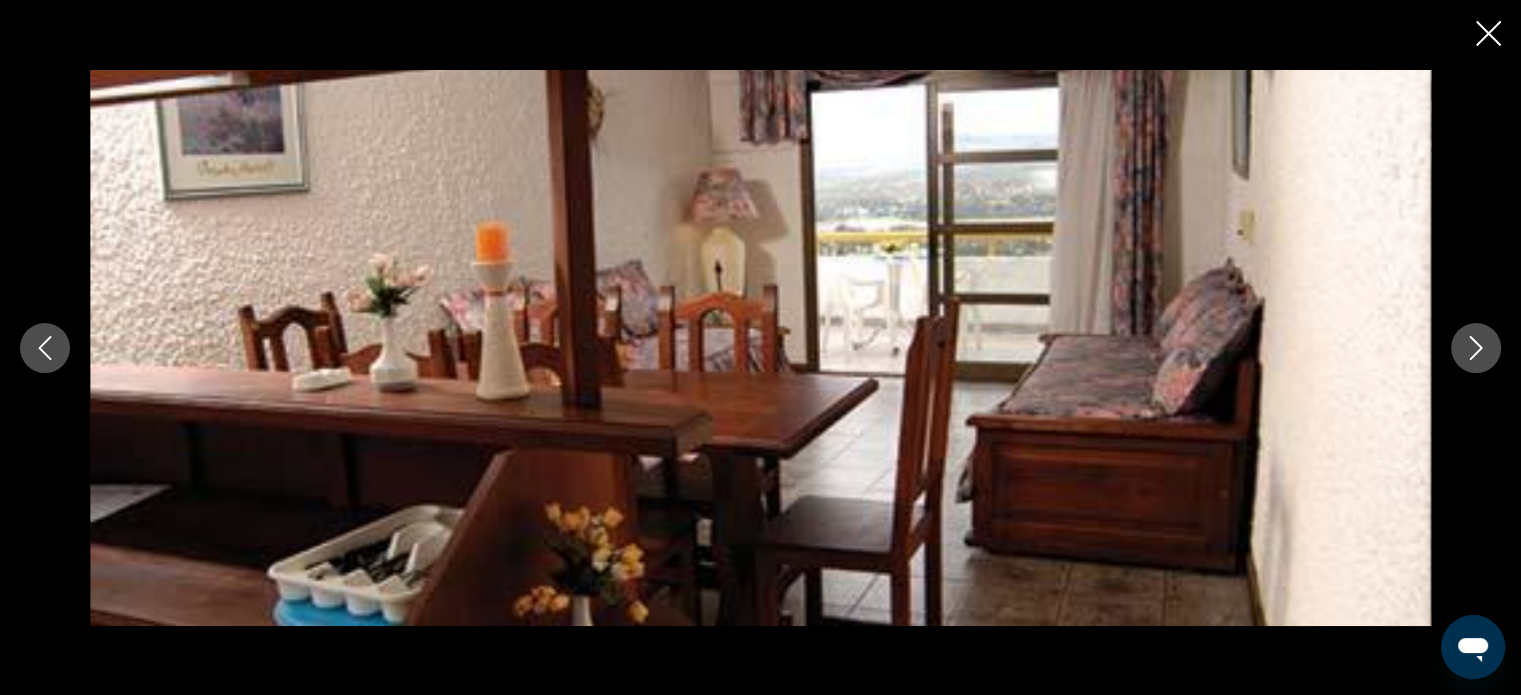 click 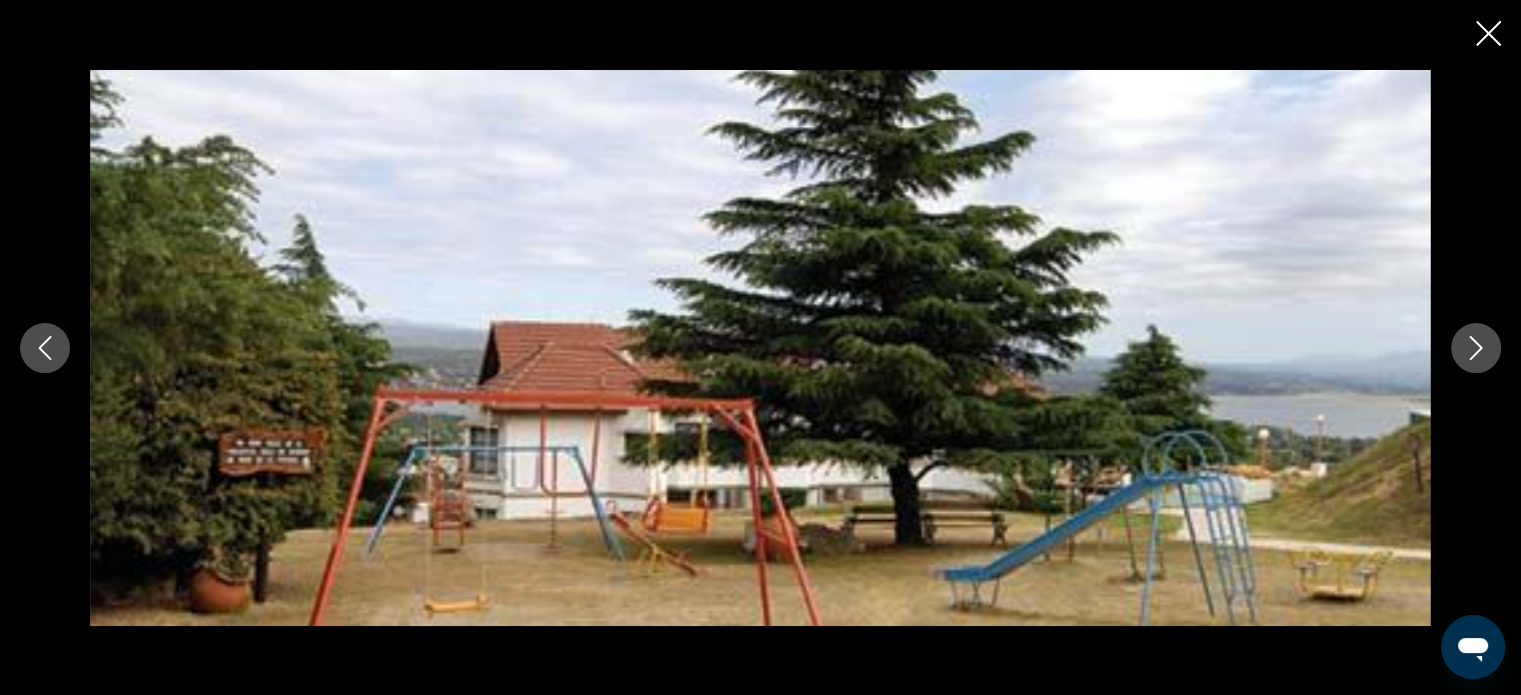 click 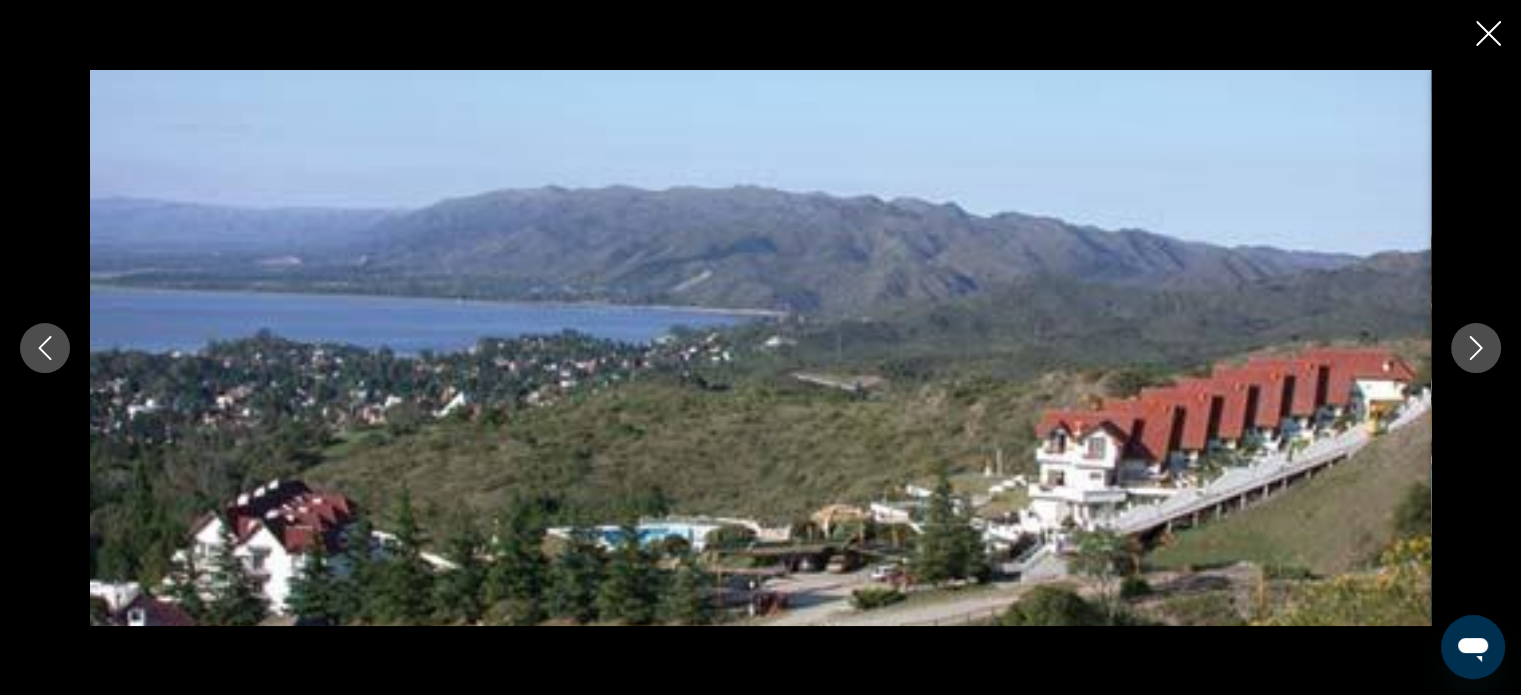 click 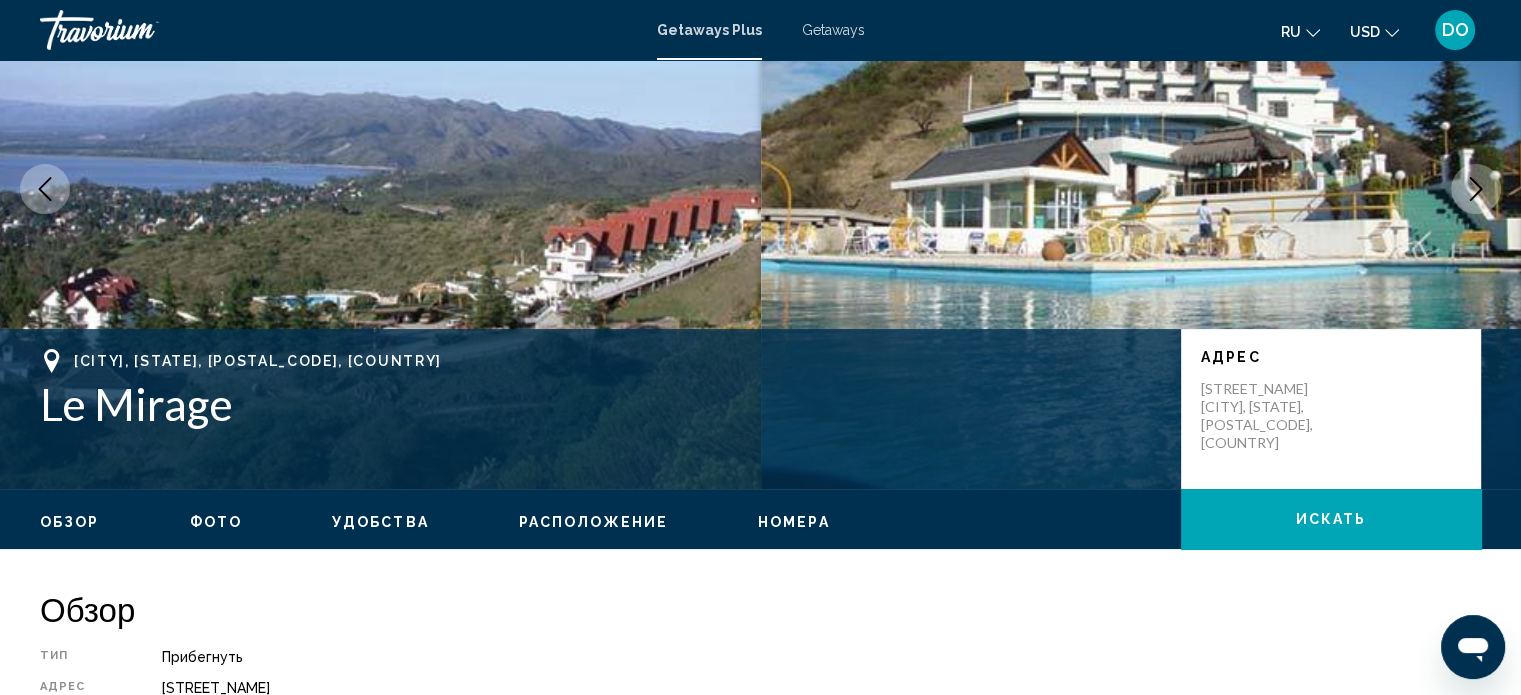 scroll, scrollTop: 0, scrollLeft: 0, axis: both 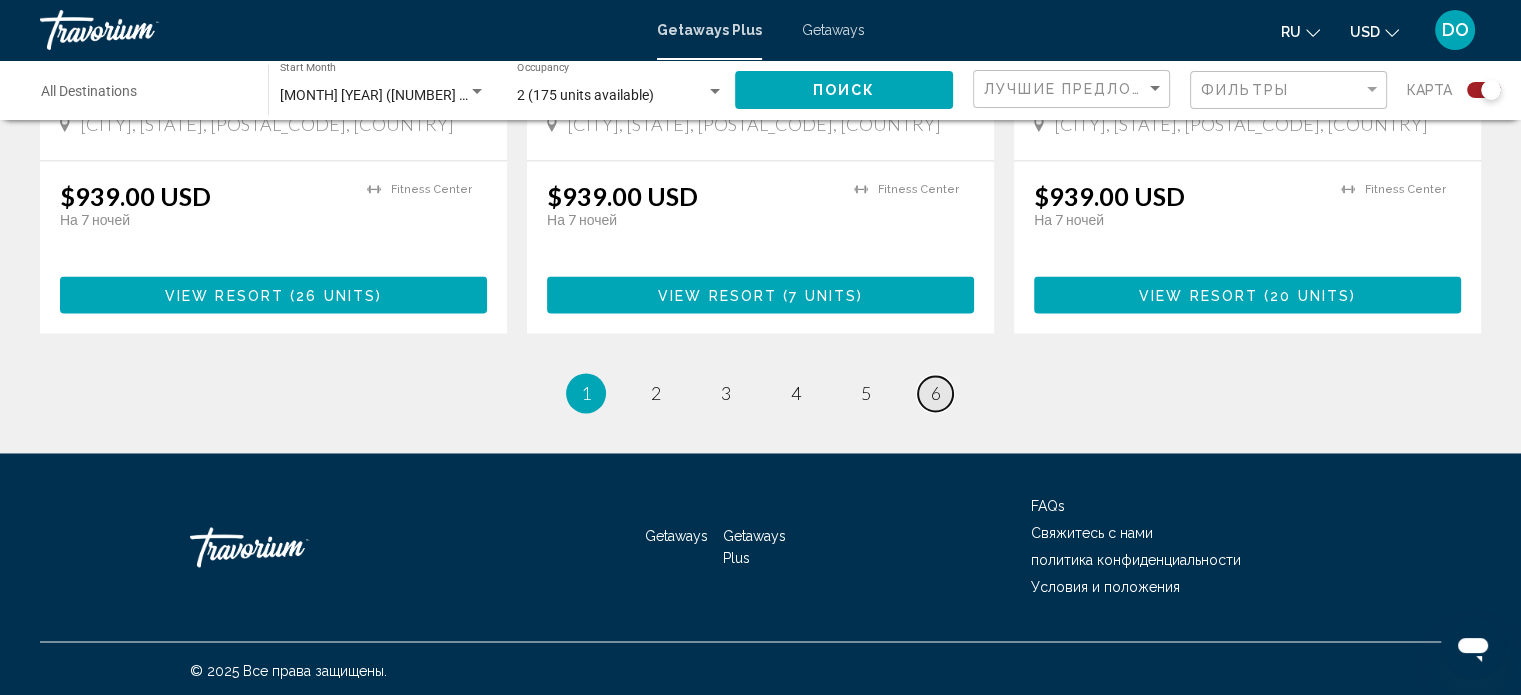click on "page  6" at bounding box center [935, 393] 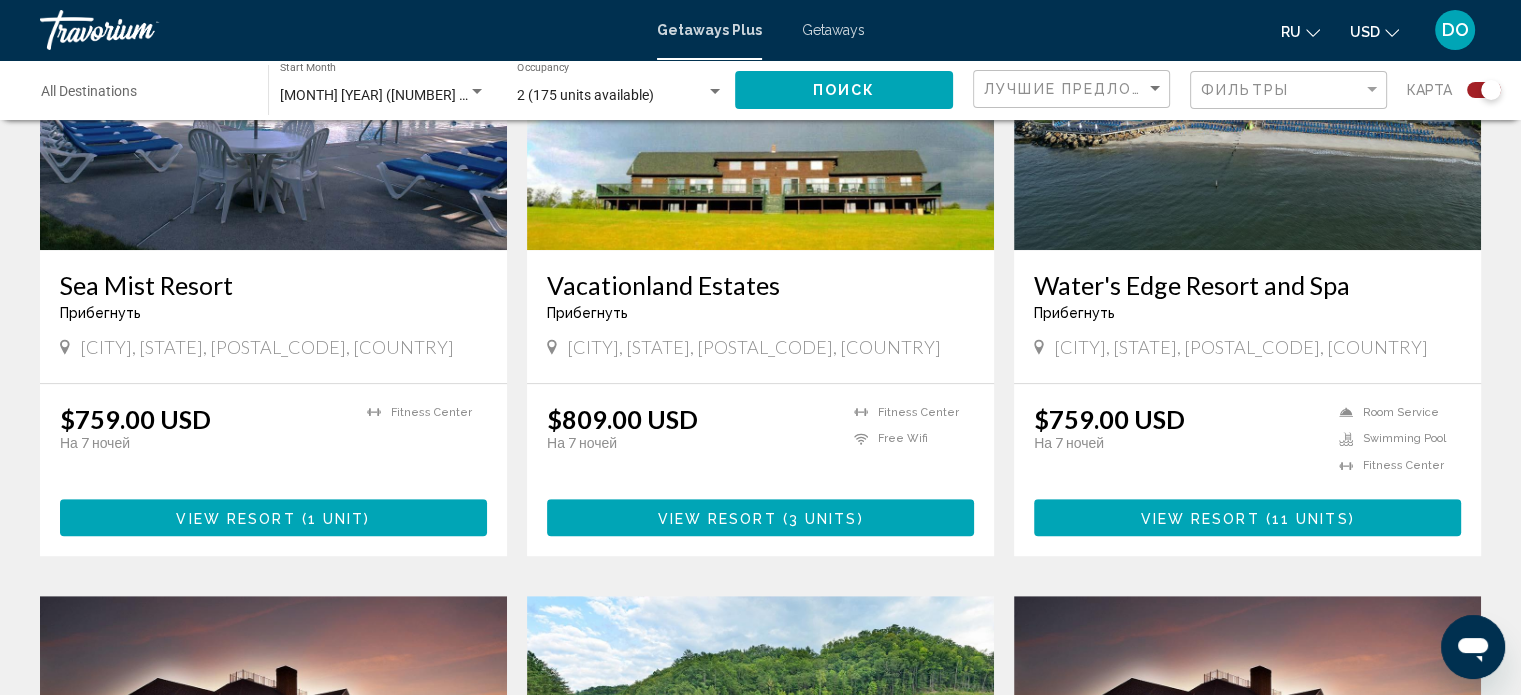 scroll, scrollTop: 400, scrollLeft: 0, axis: vertical 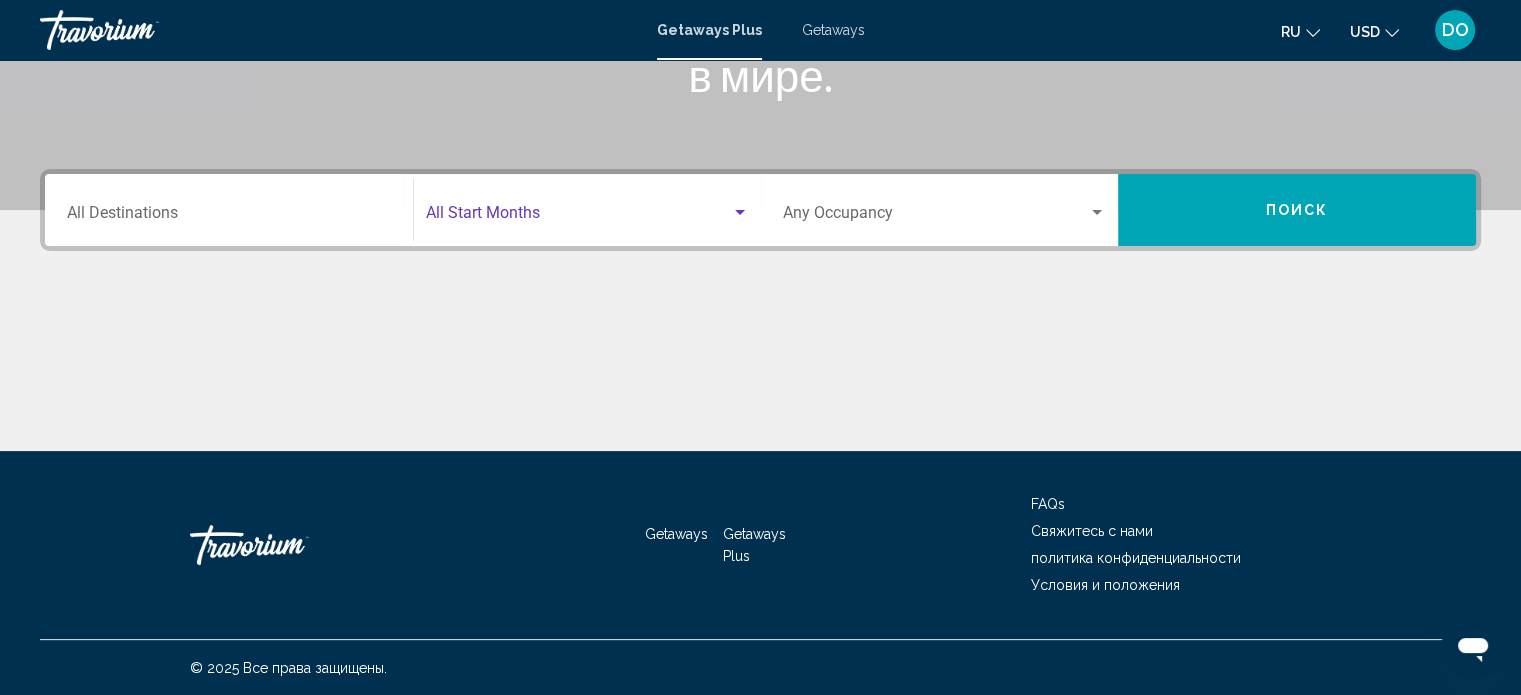 click at bounding box center (740, 213) 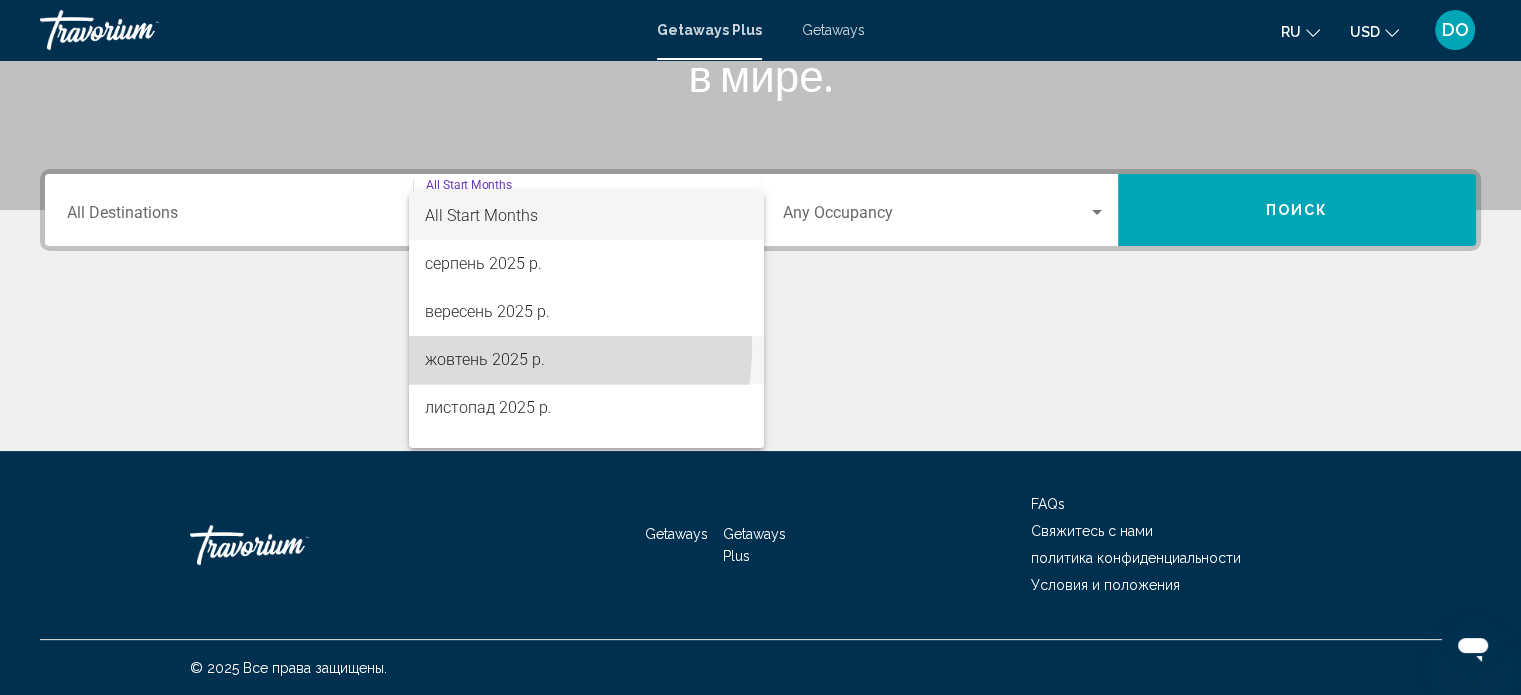 click on "жовтень 2025 р." at bounding box center [586, 360] 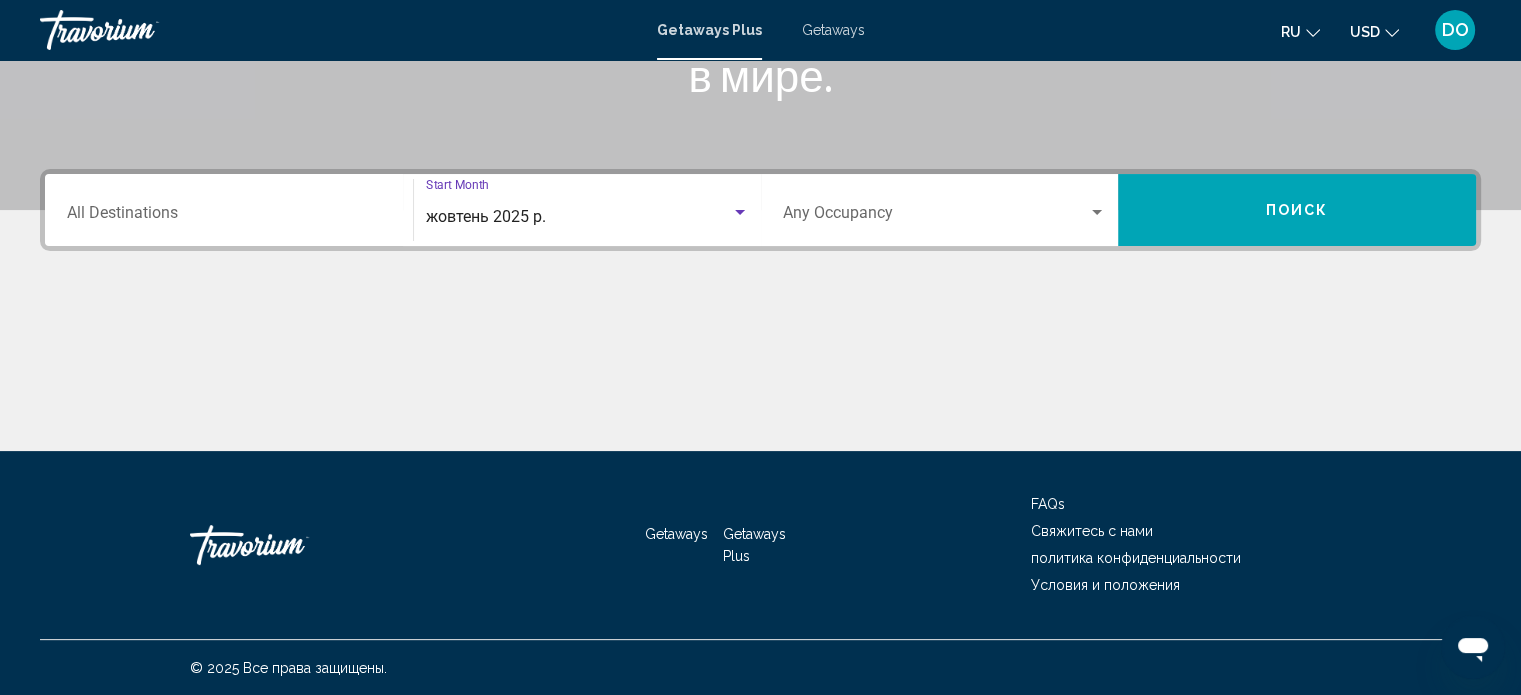 click on "Поиск" at bounding box center [1297, 210] 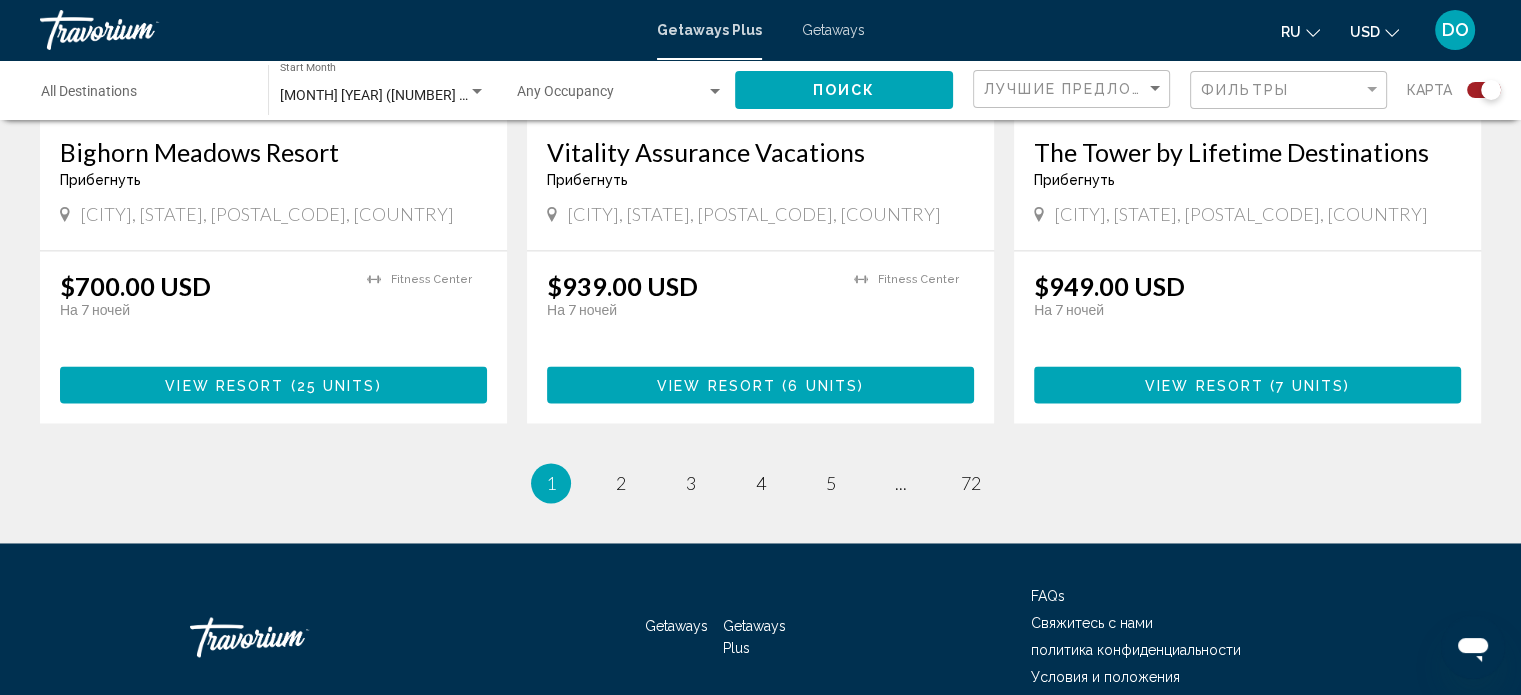 scroll, scrollTop: 3100, scrollLeft: 0, axis: vertical 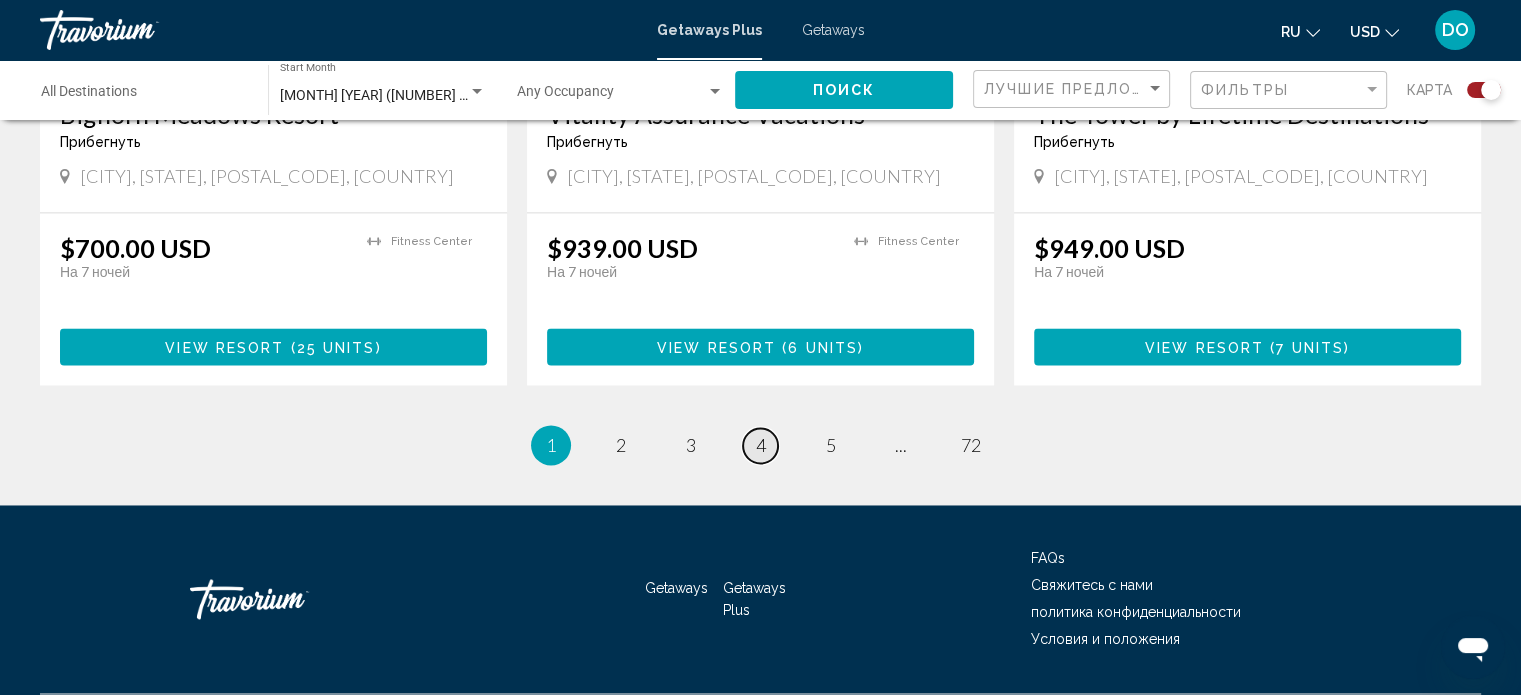 click on "4" at bounding box center [761, 445] 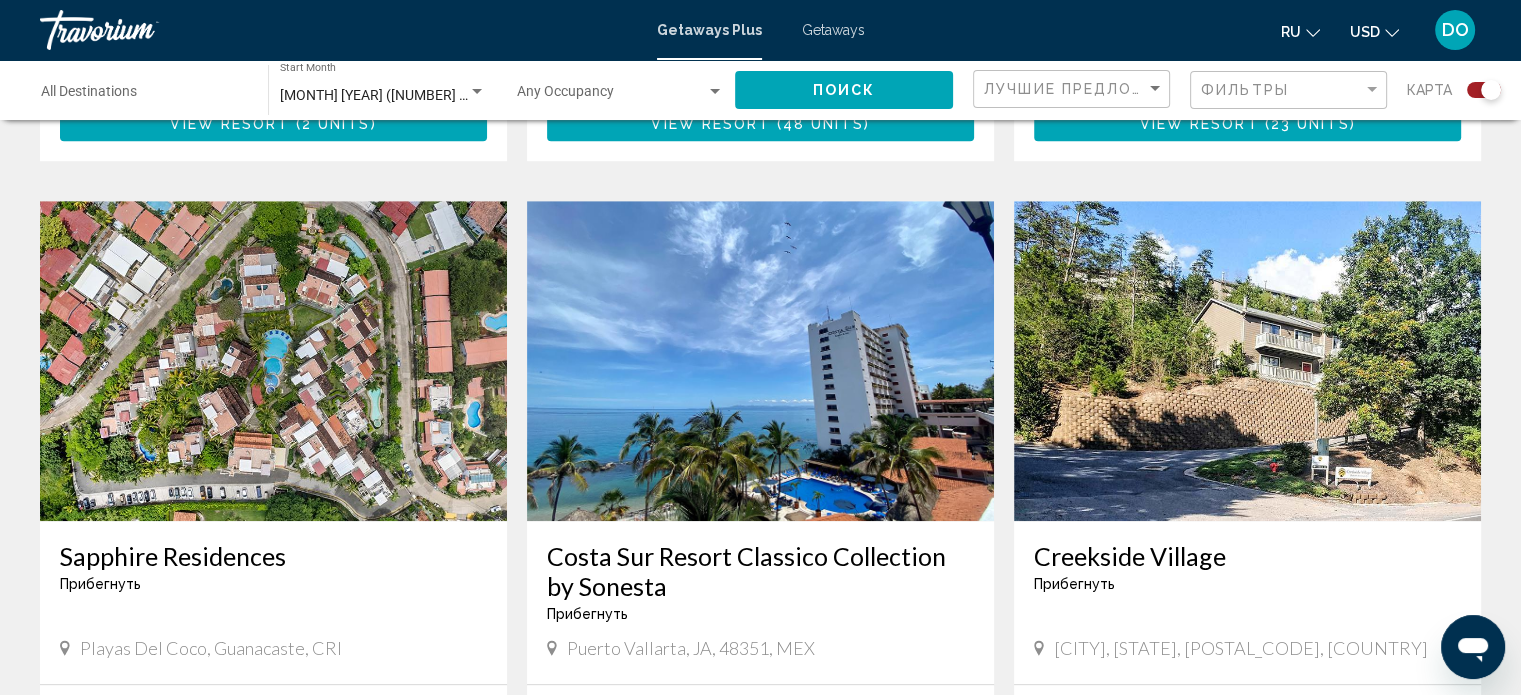scroll, scrollTop: 1329, scrollLeft: 0, axis: vertical 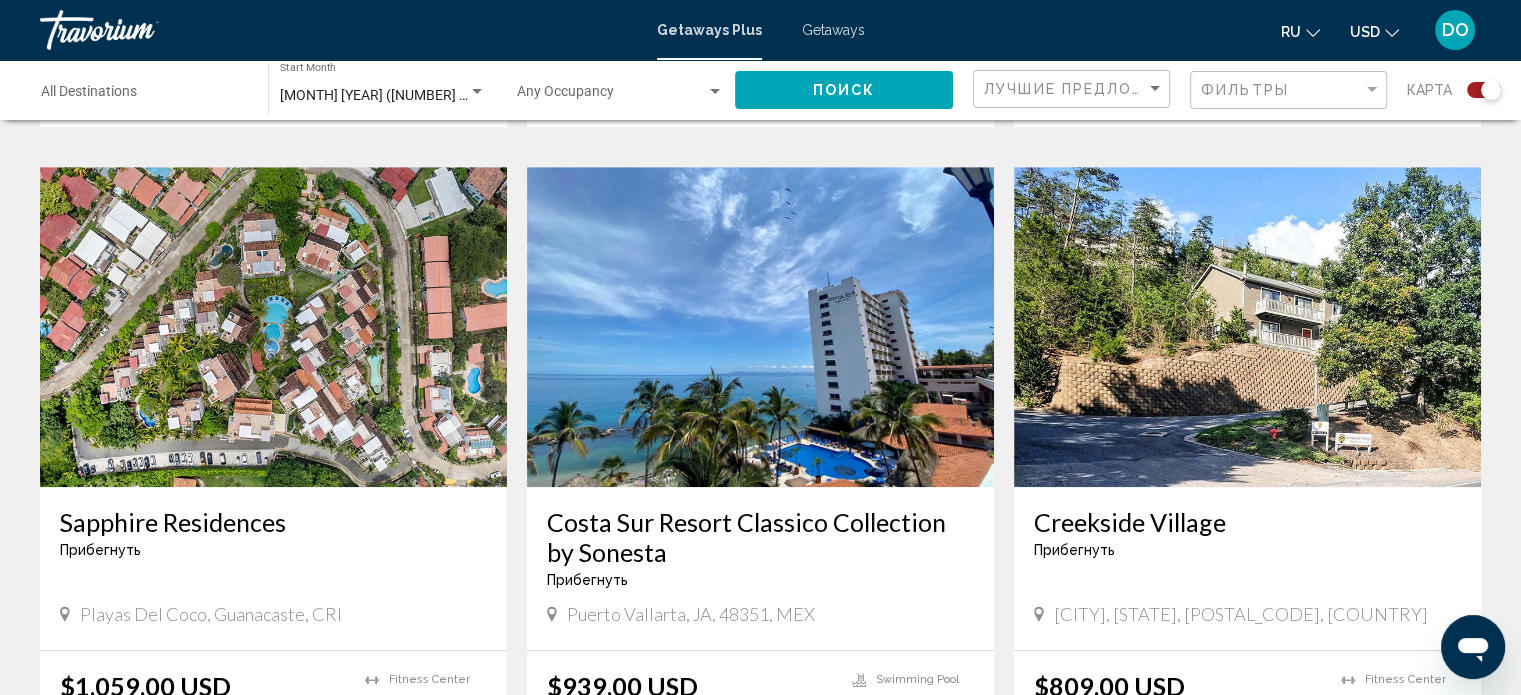 click at bounding box center [760, 327] 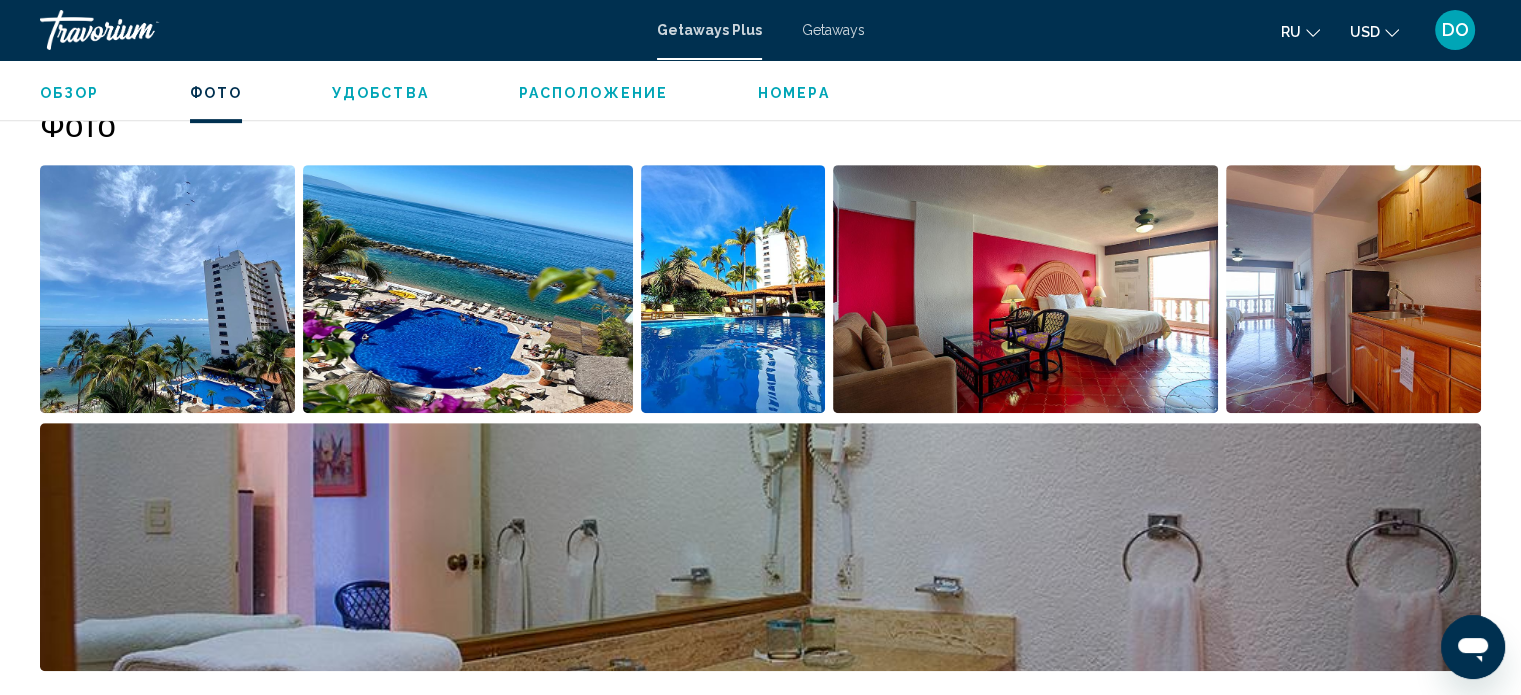 scroll, scrollTop: 712, scrollLeft: 0, axis: vertical 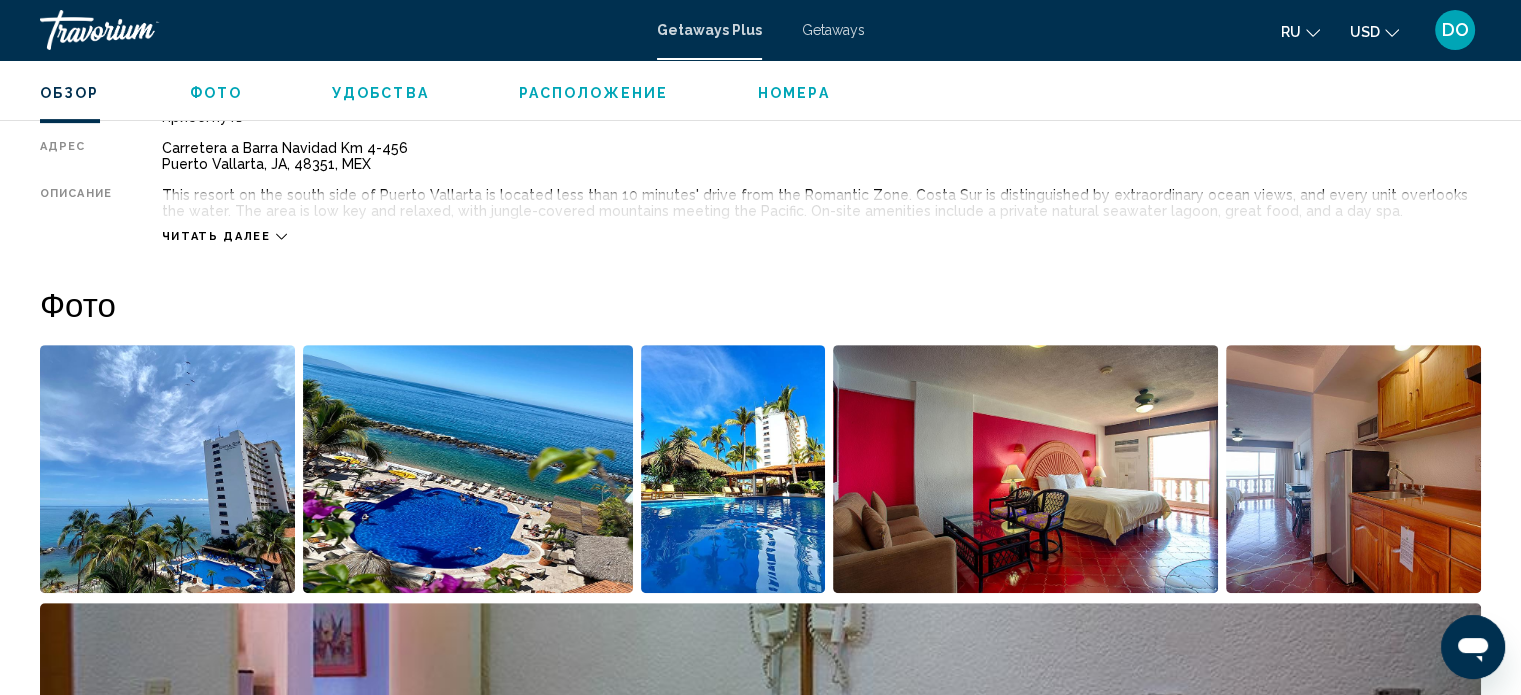 click at bounding box center [167, 469] 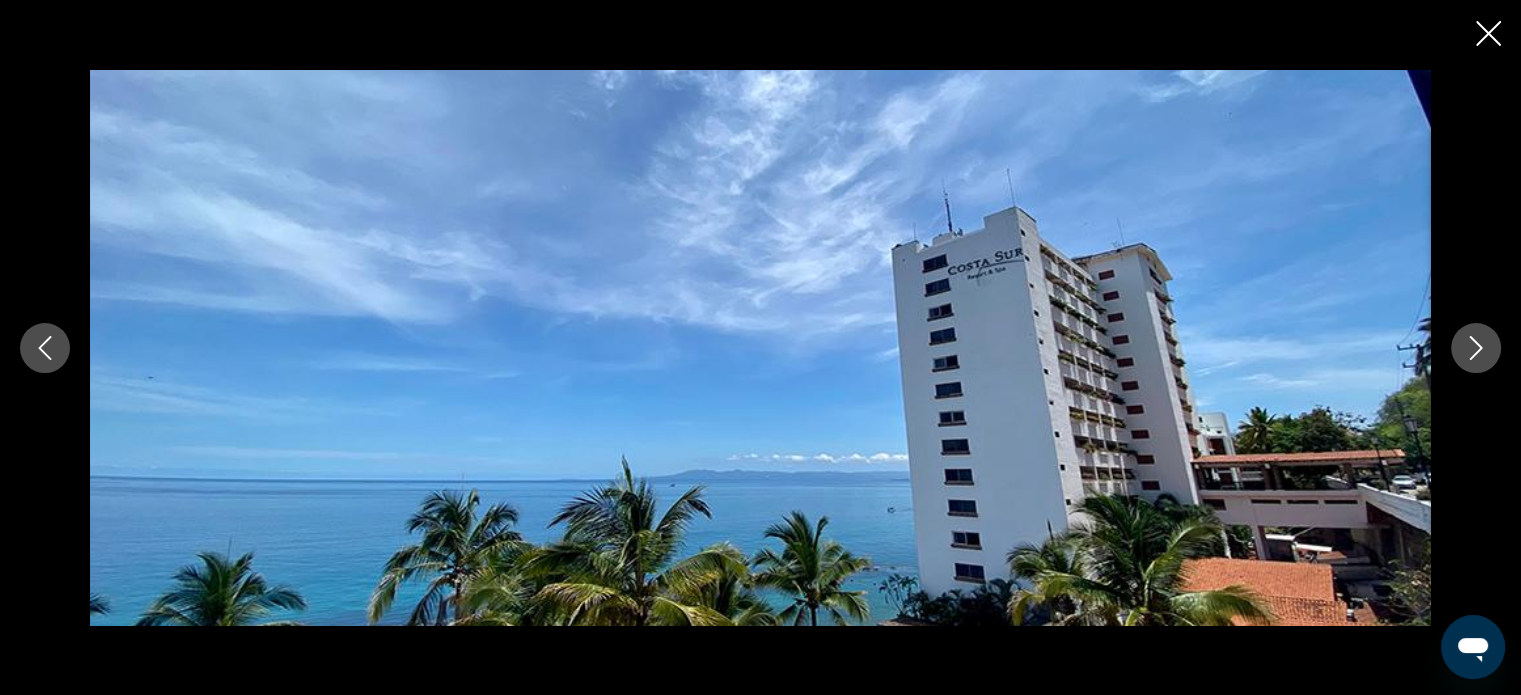 click 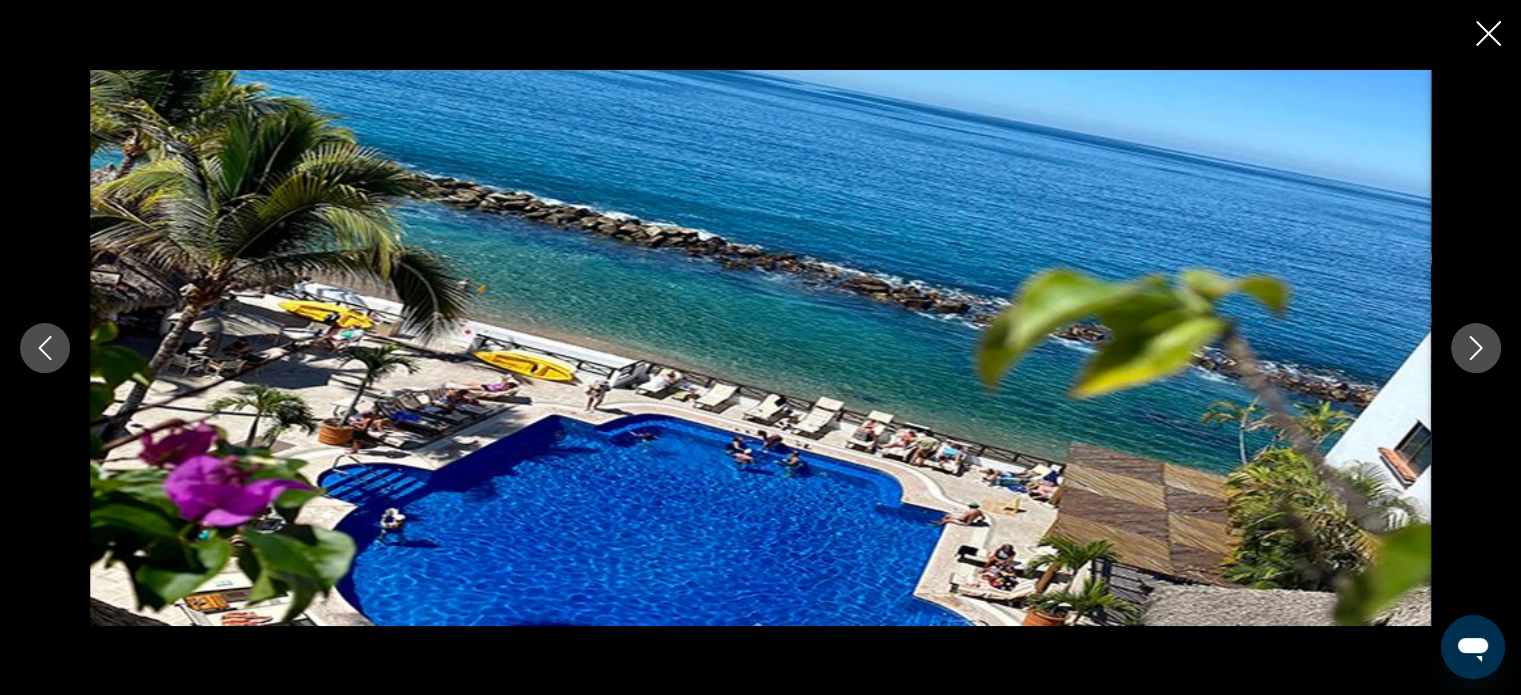 click 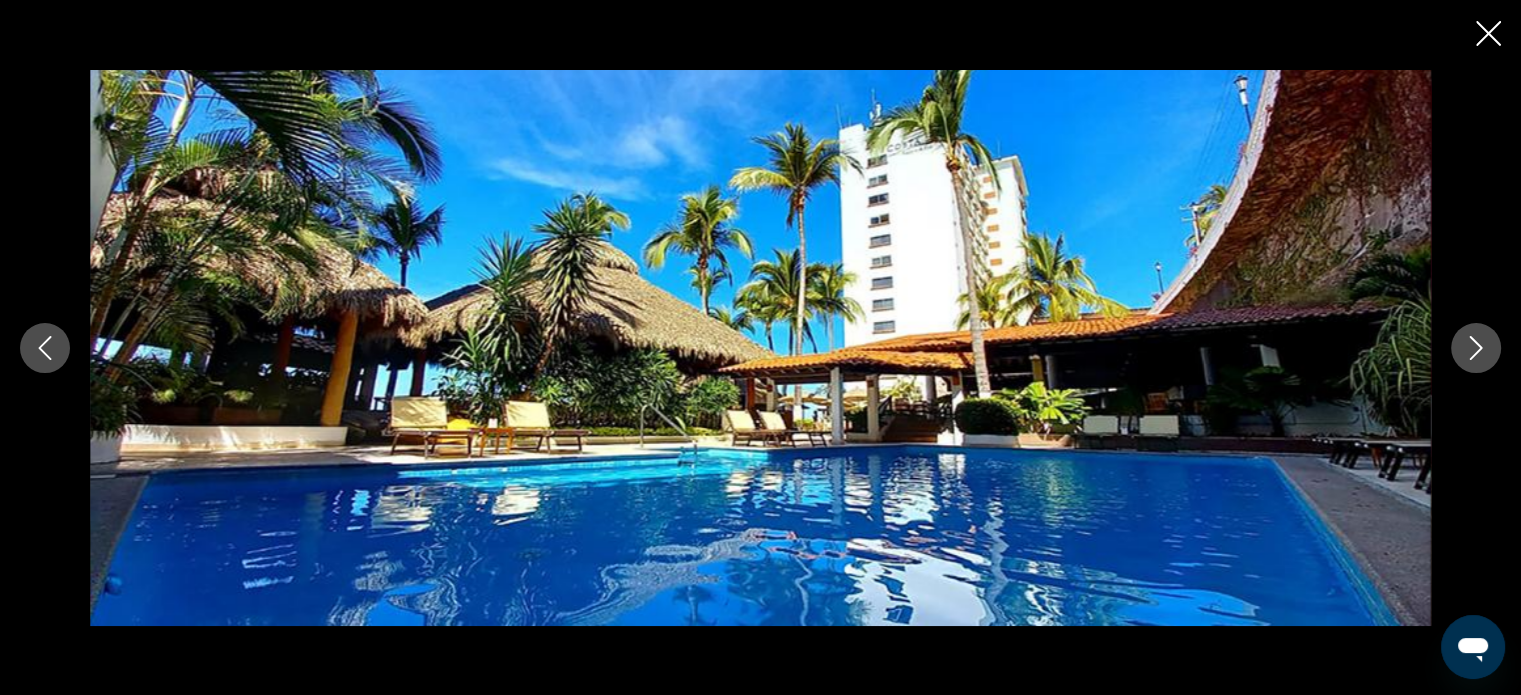 click 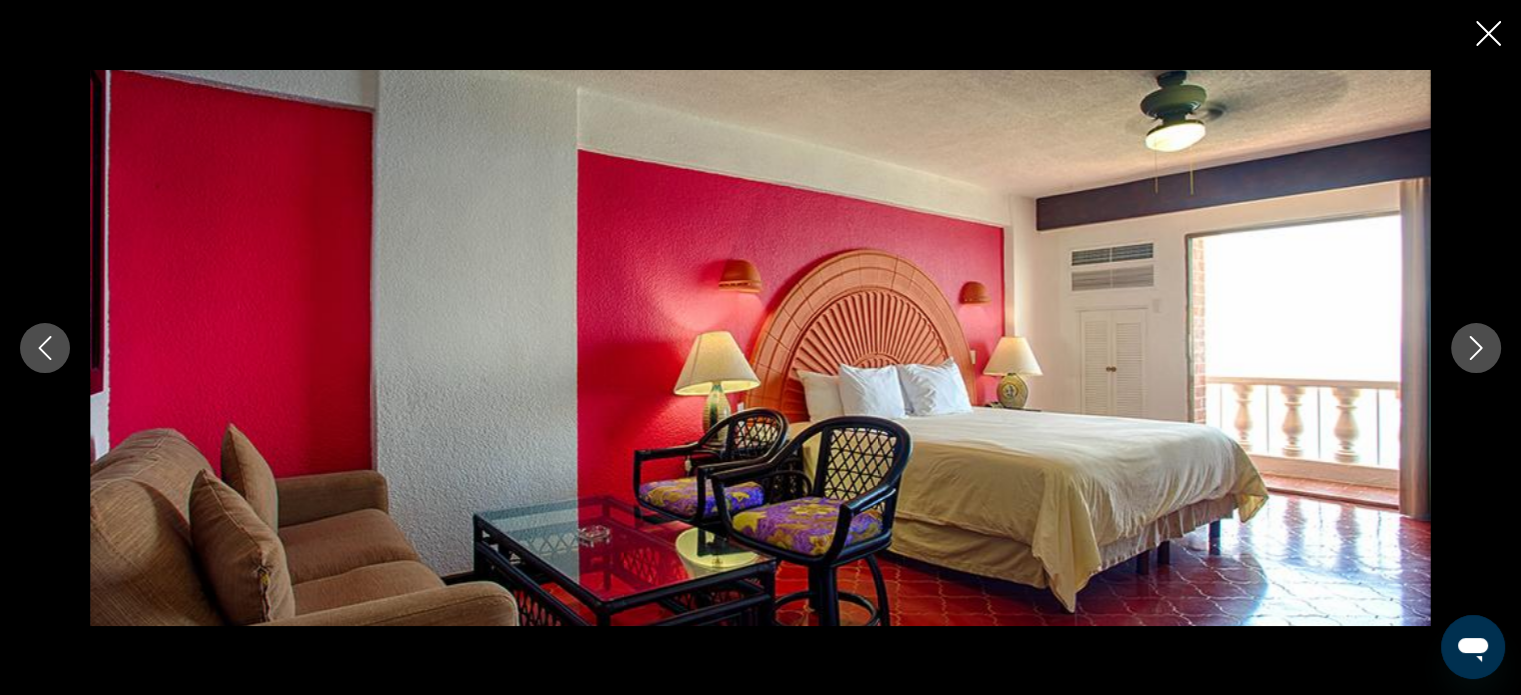 click 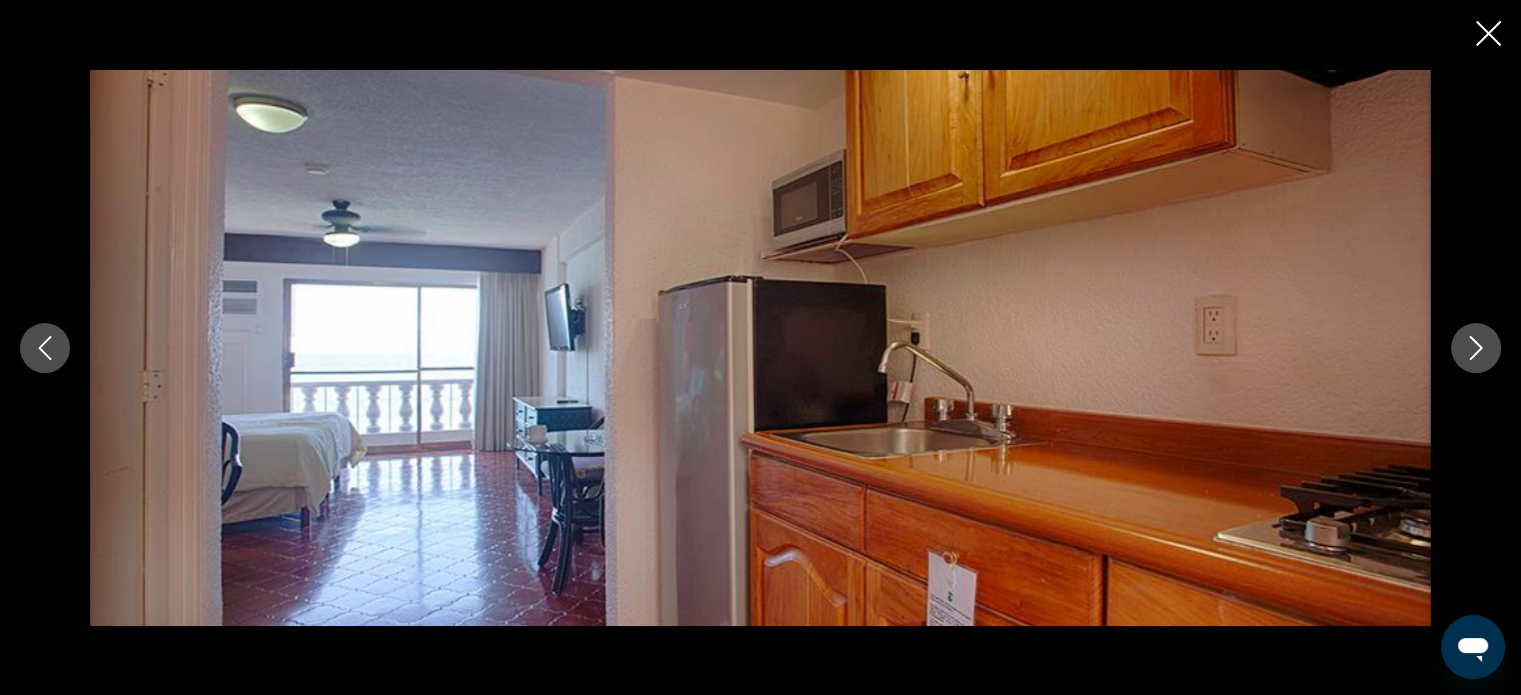 click 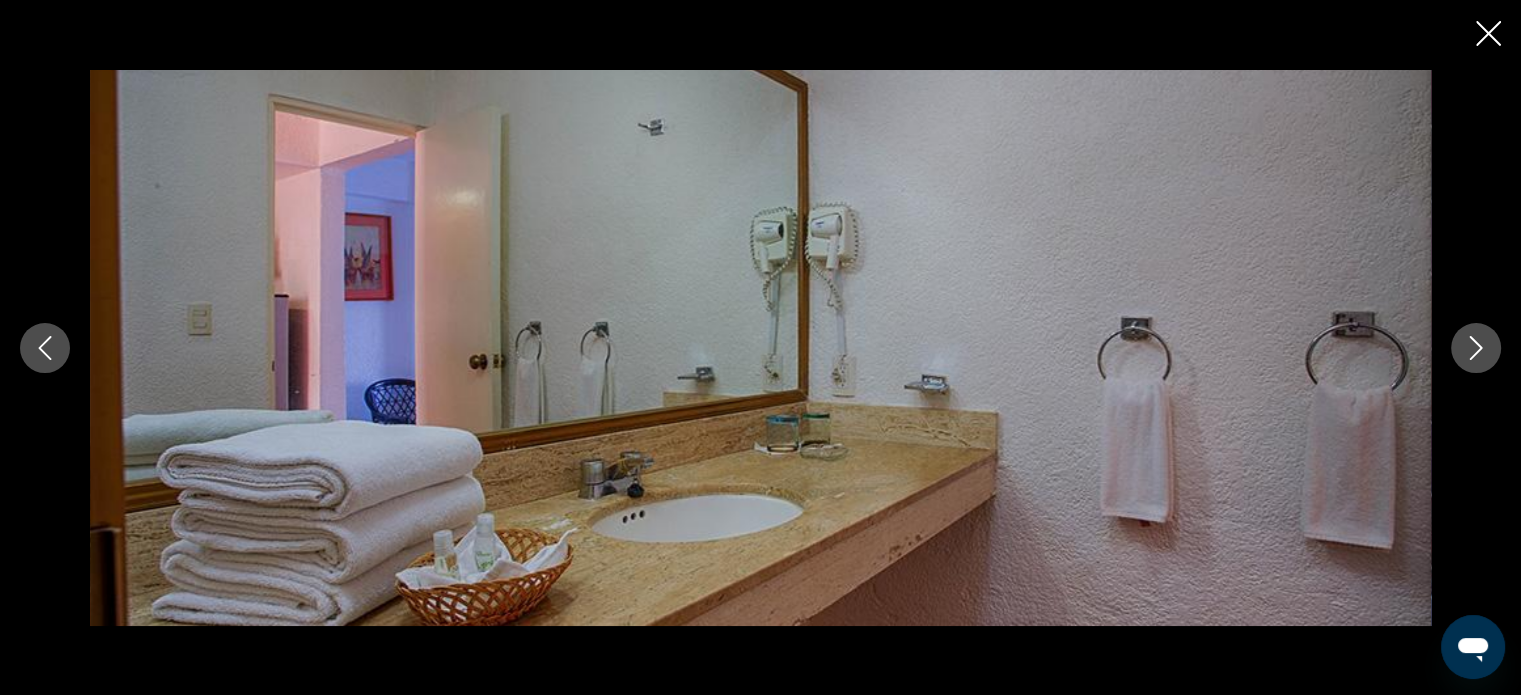 click 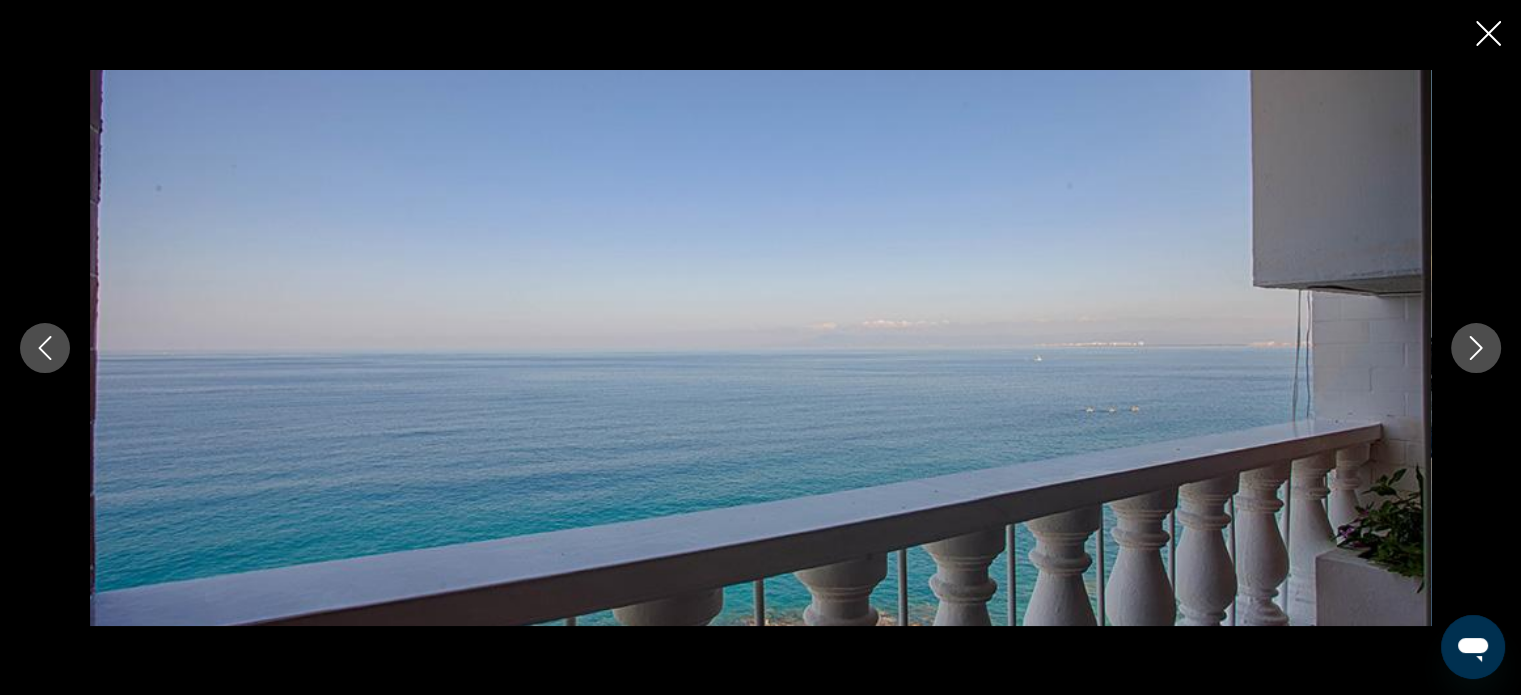 click 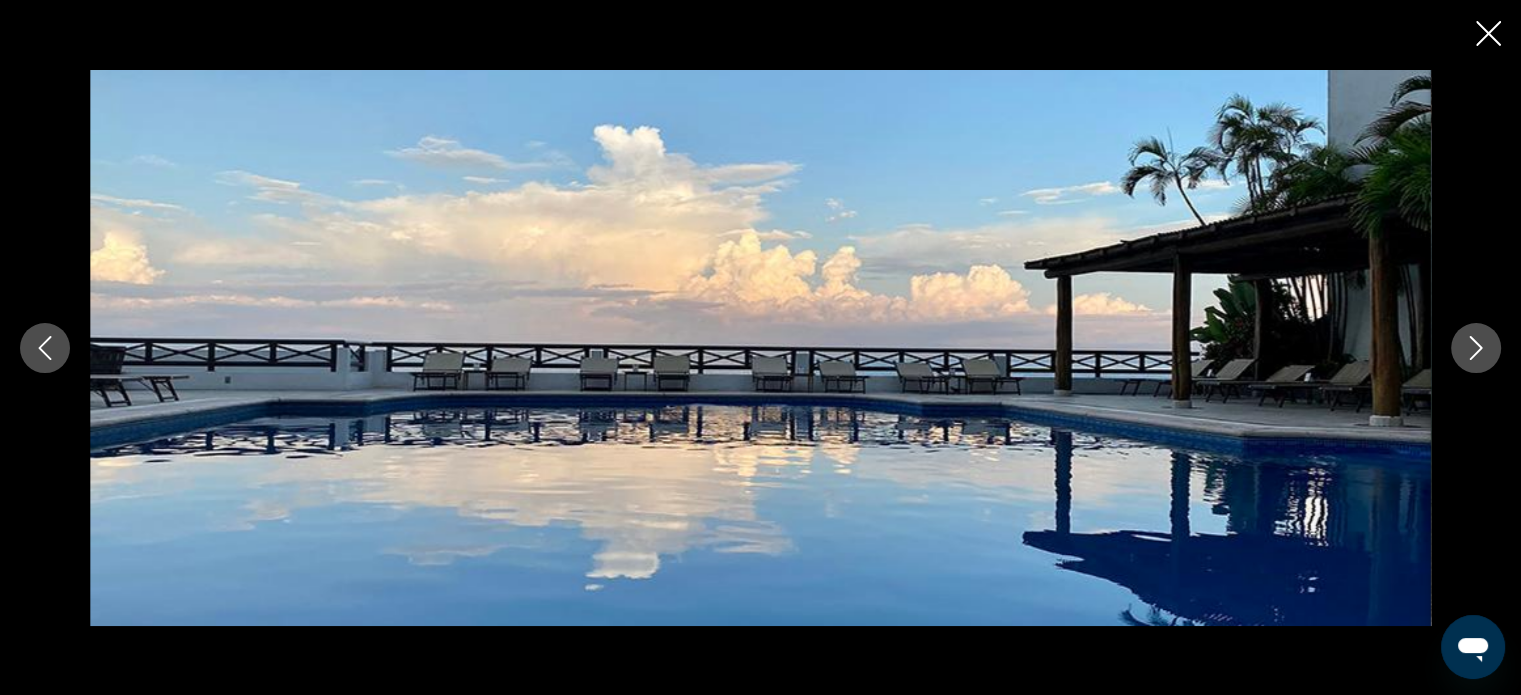 click 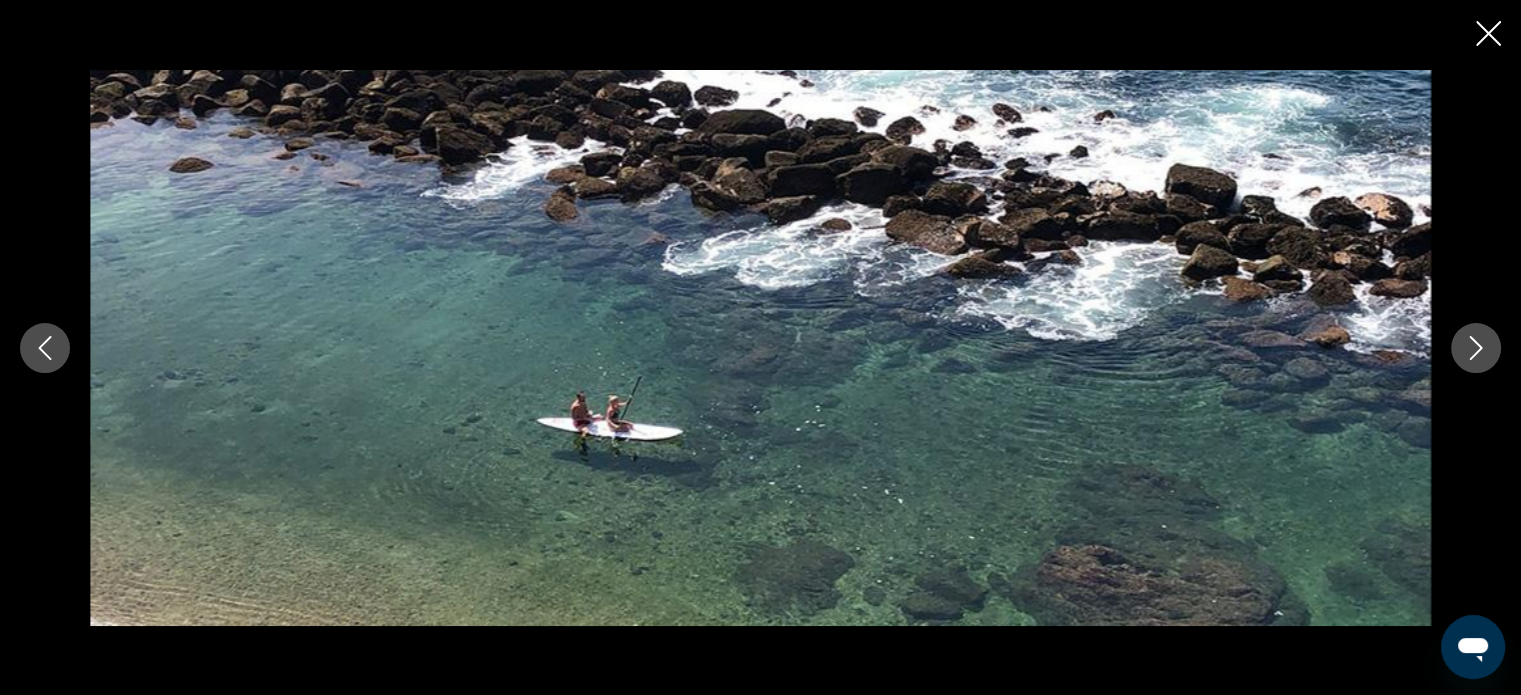 click 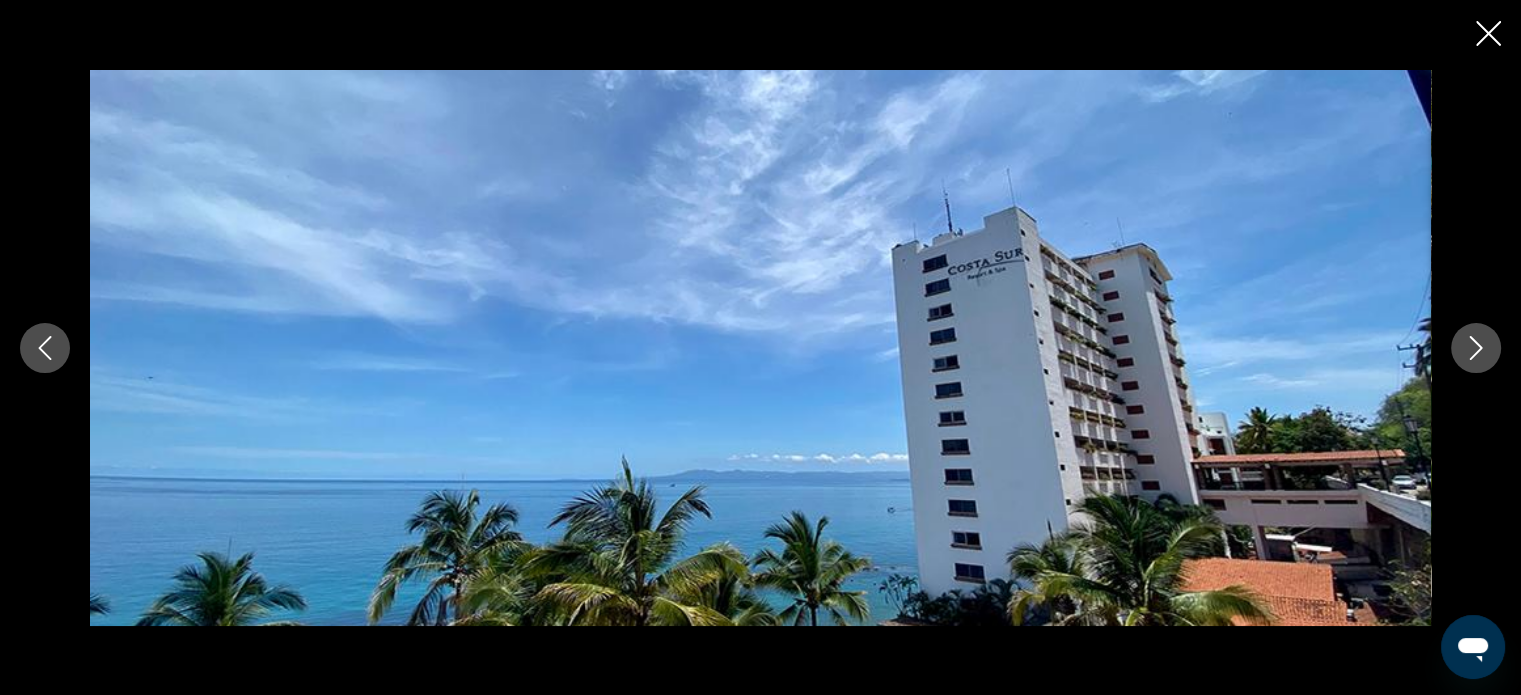 click 